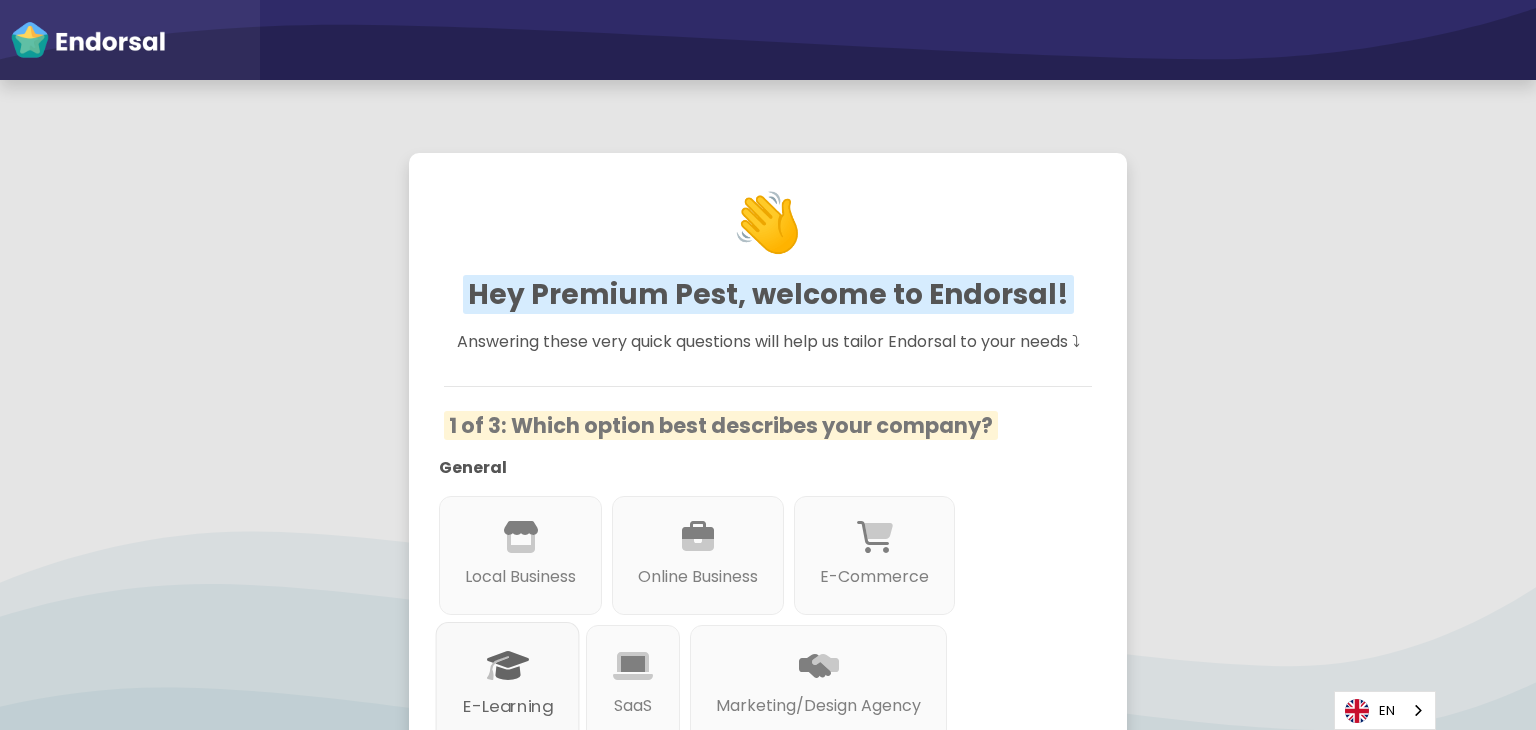 scroll, scrollTop: 0, scrollLeft: 0, axis: both 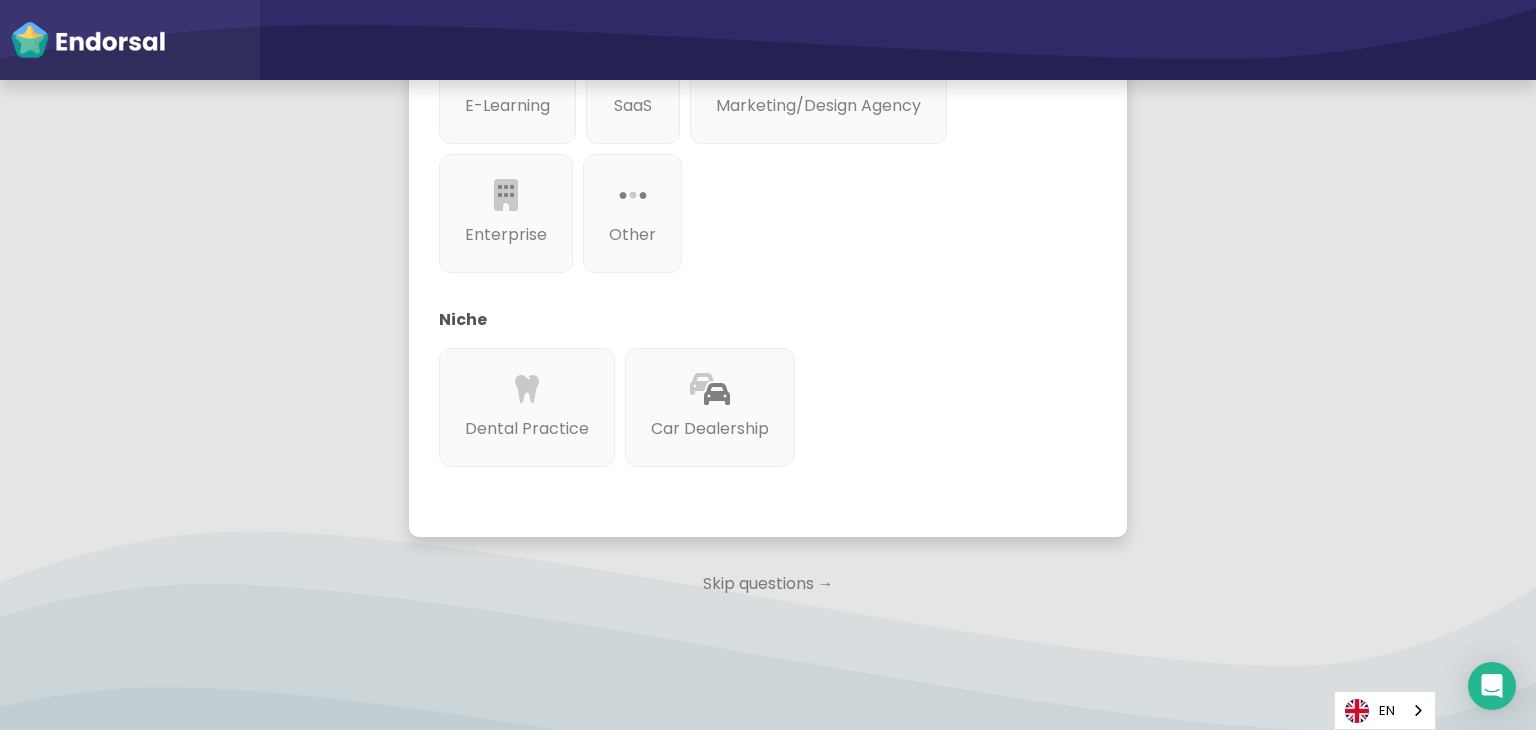 click on "Skip questions →" 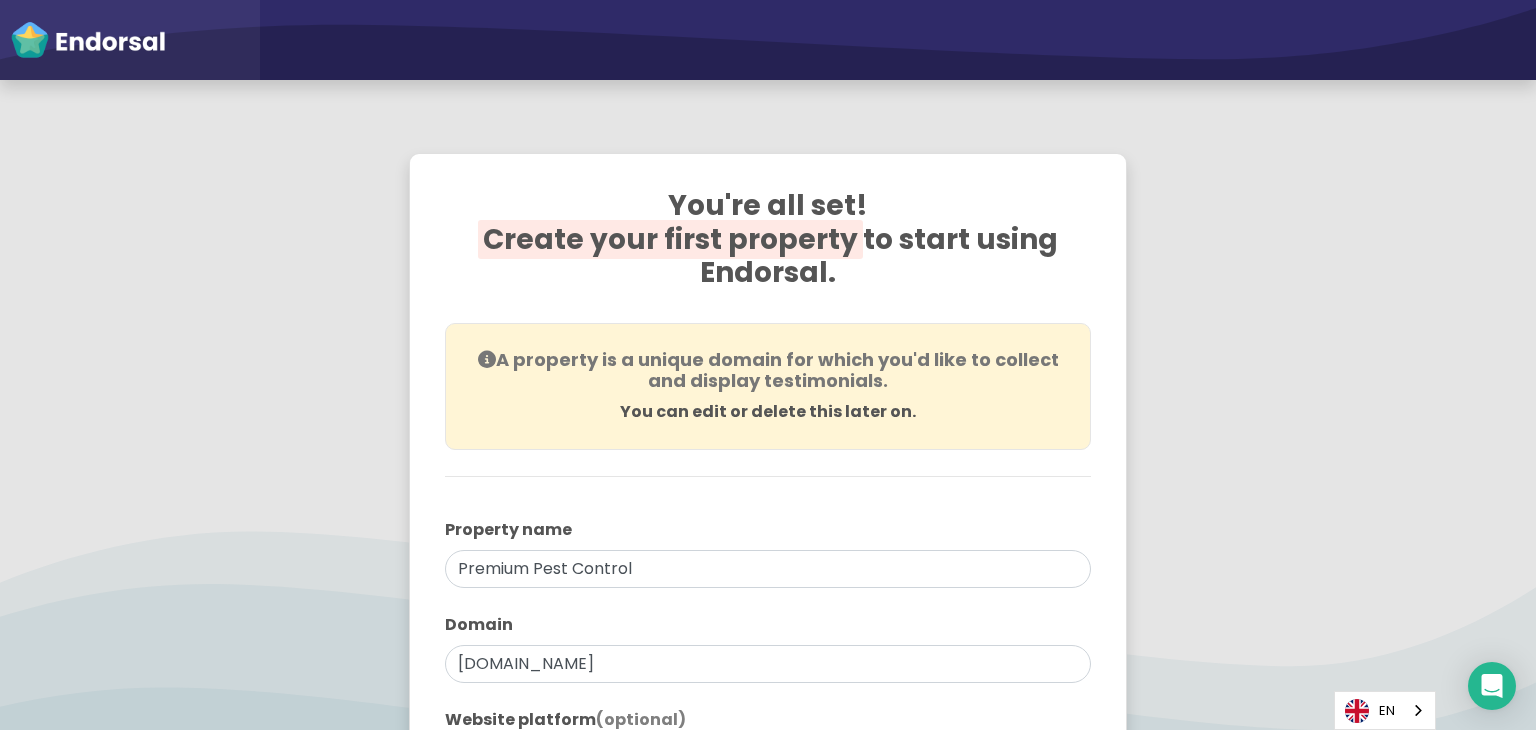 scroll, scrollTop: 300, scrollLeft: 0, axis: vertical 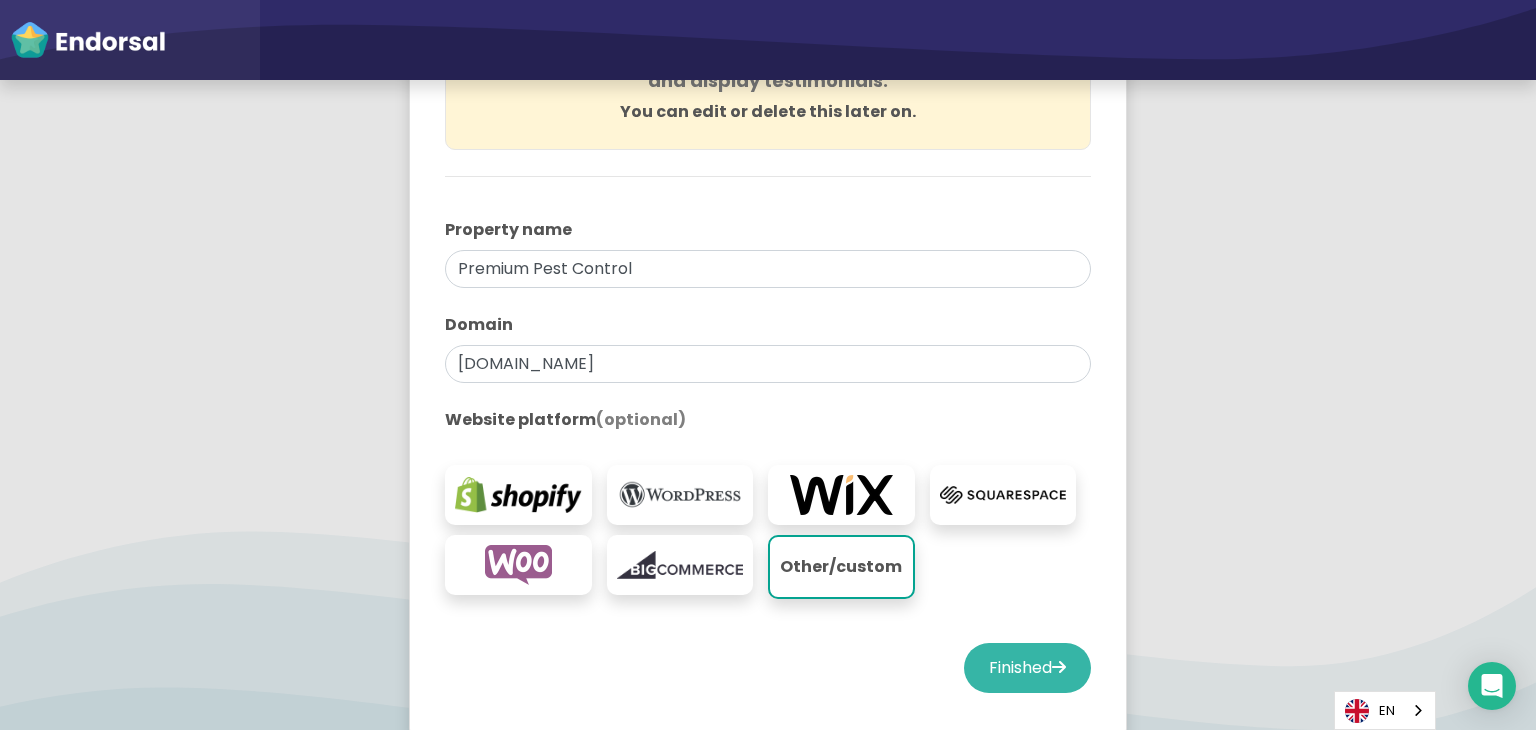 click on "Finished" 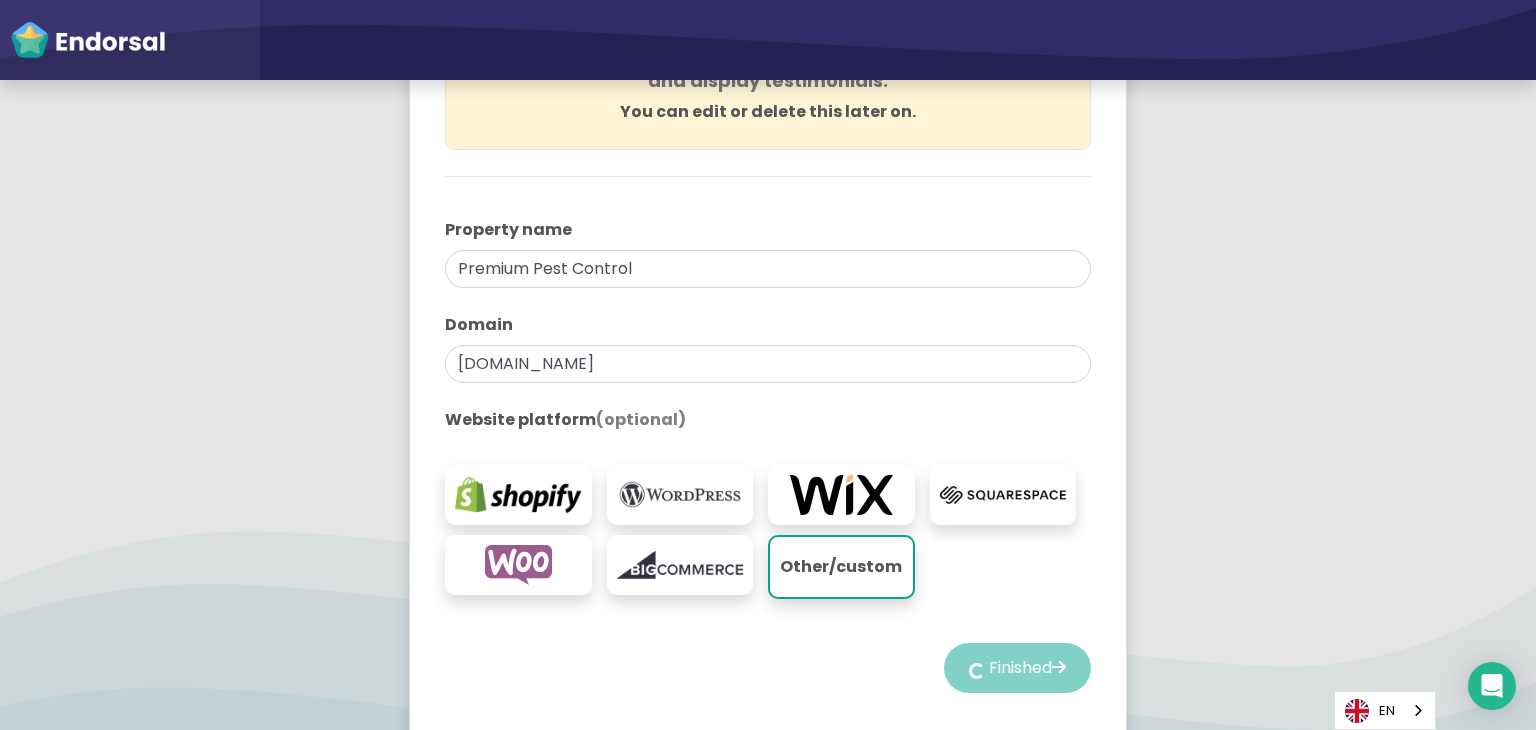 select on "14" 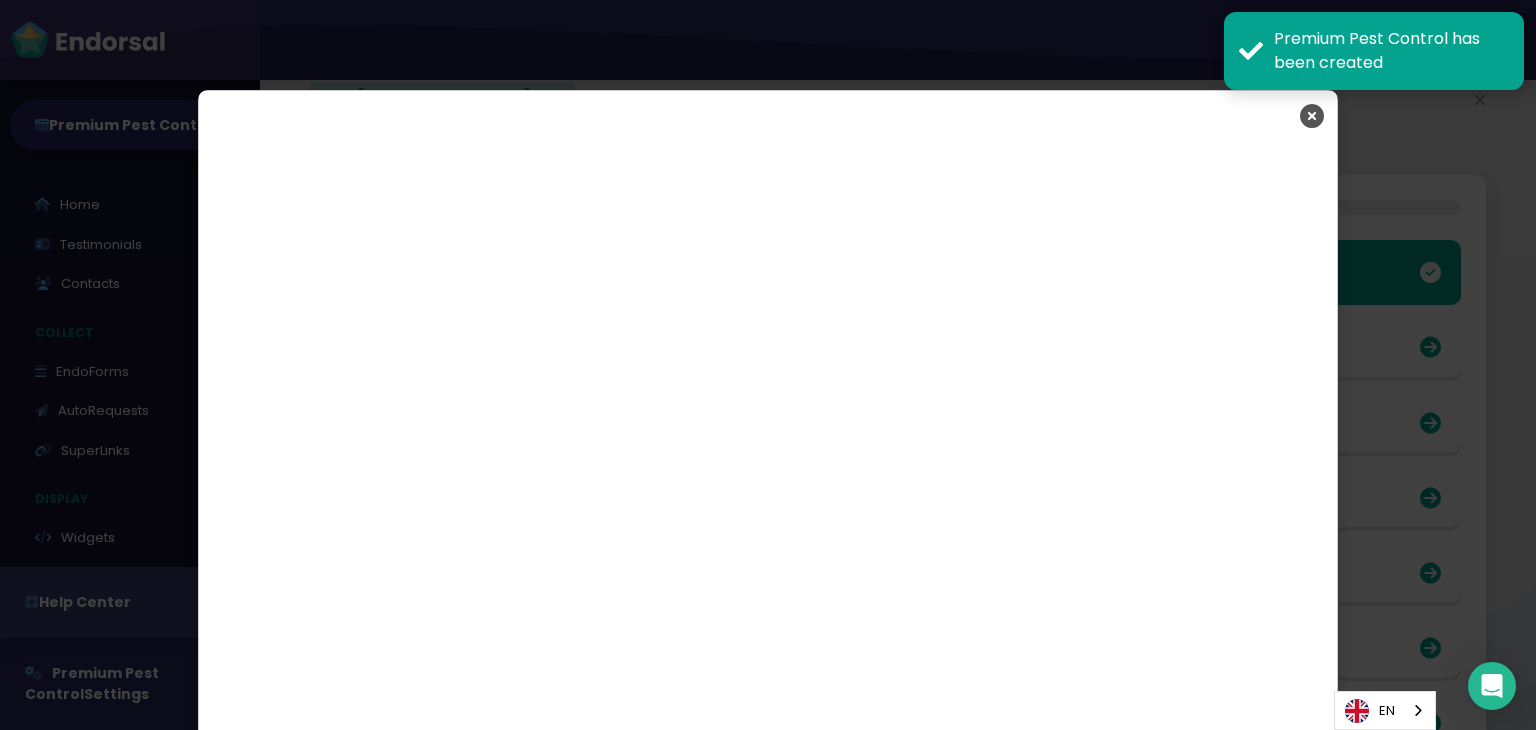 scroll, scrollTop: 3374, scrollLeft: 0, axis: vertical 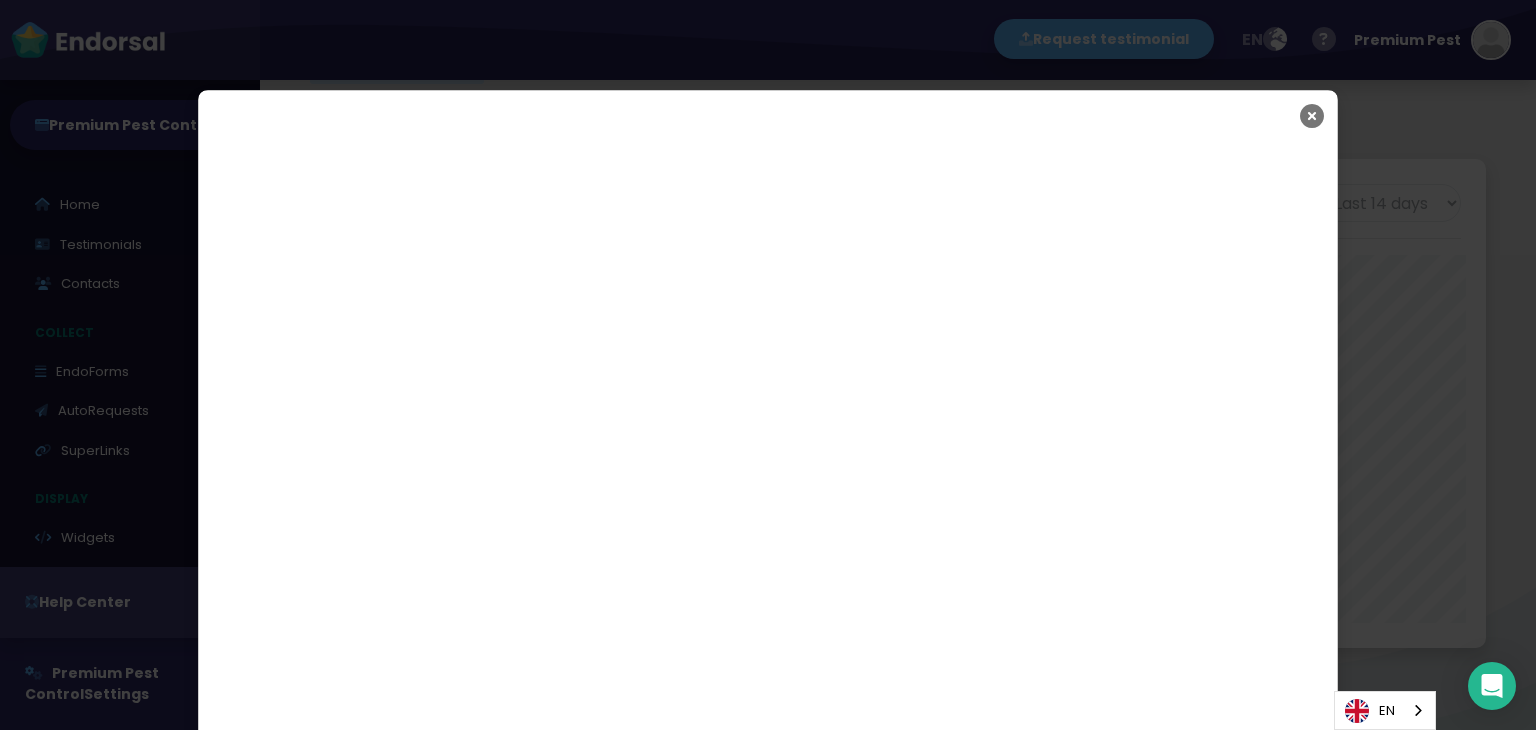 click at bounding box center [1312, 116] 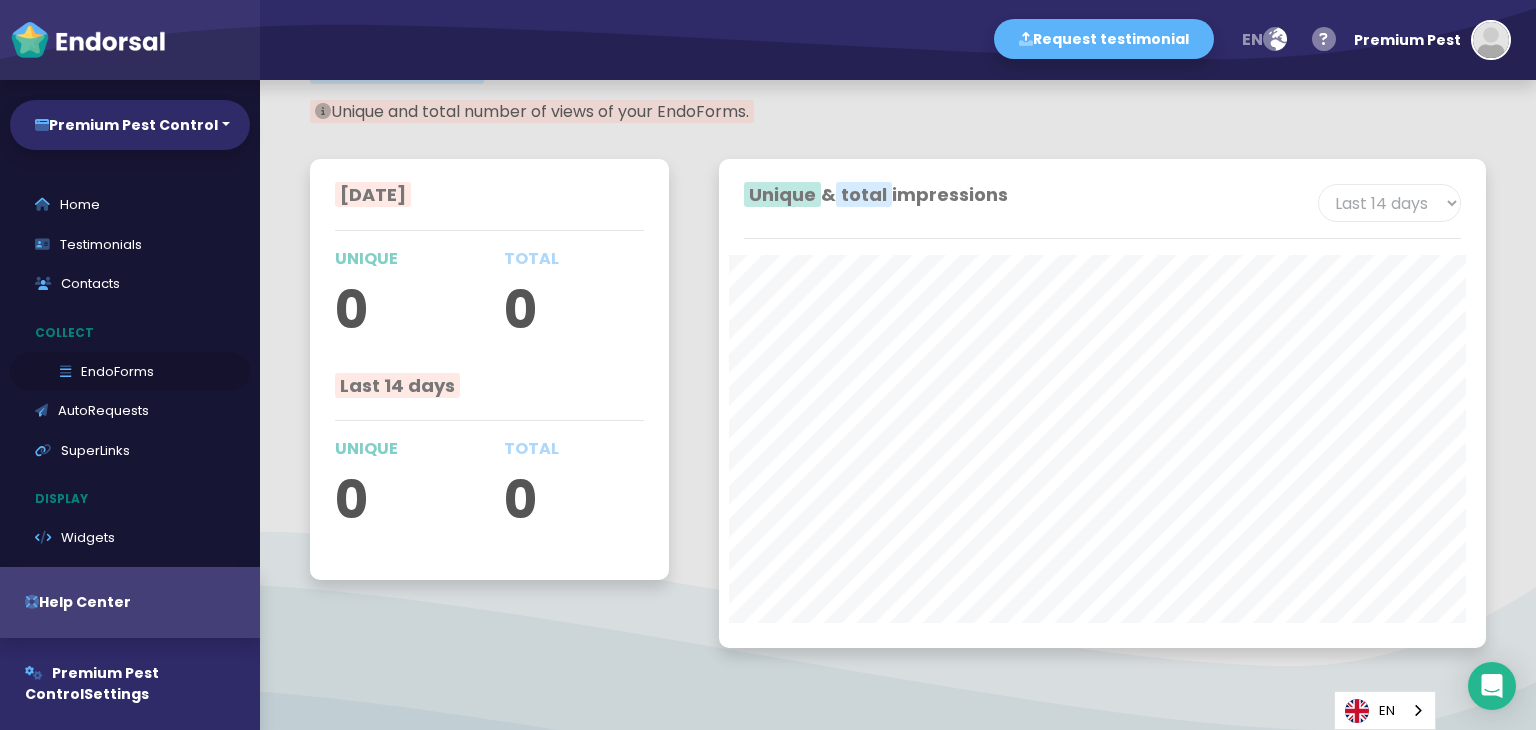 click on "EndoForms" at bounding box center [130, 372] 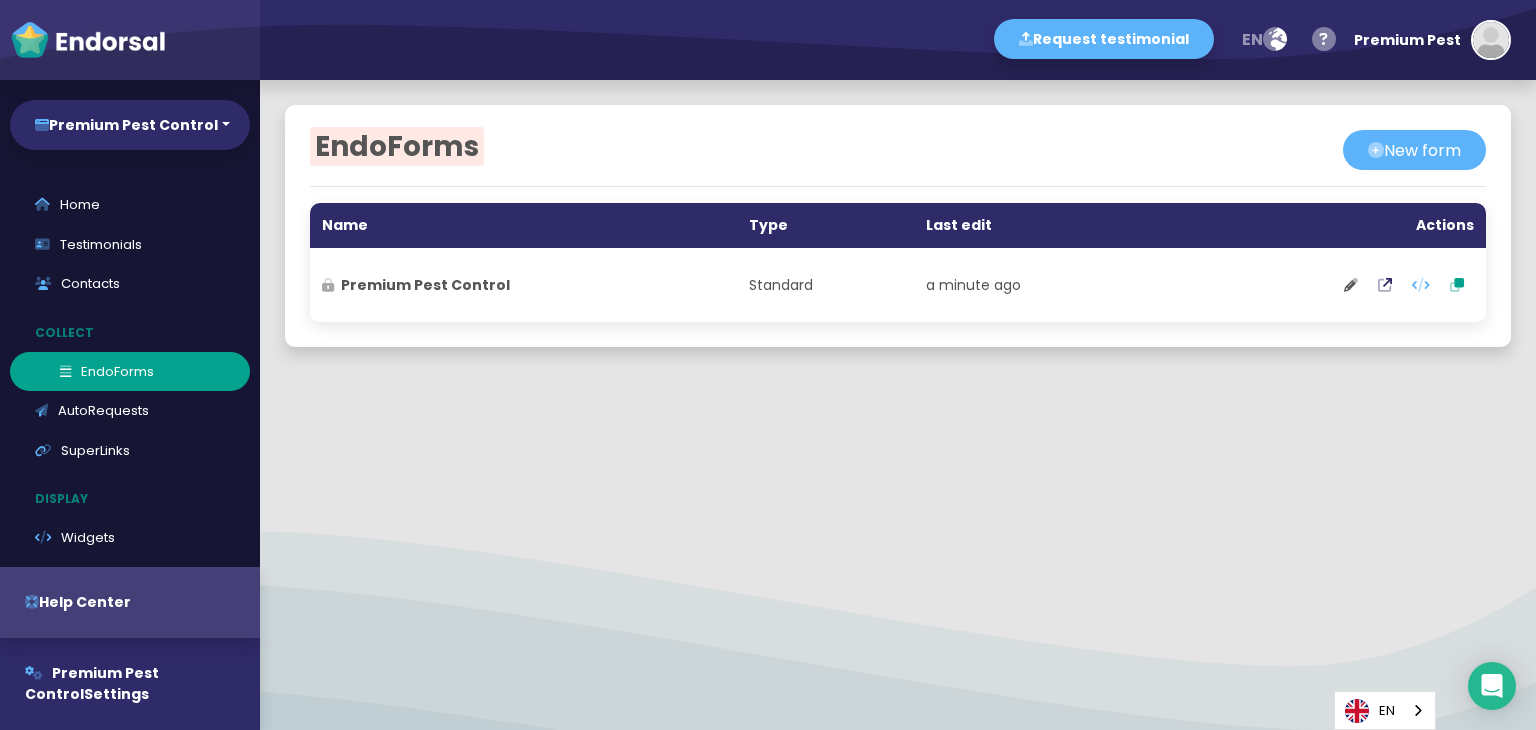 scroll, scrollTop: 0, scrollLeft: 0, axis: both 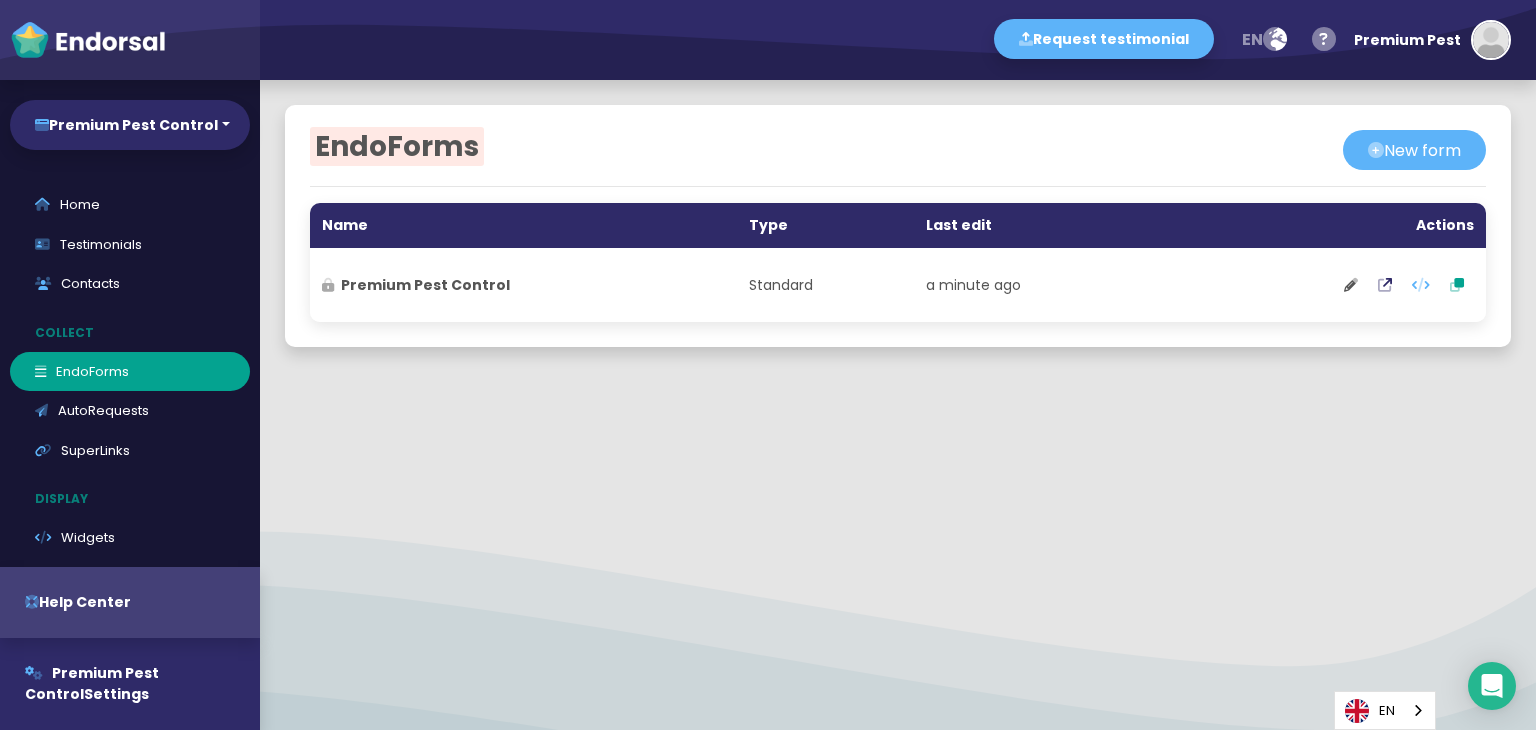 click 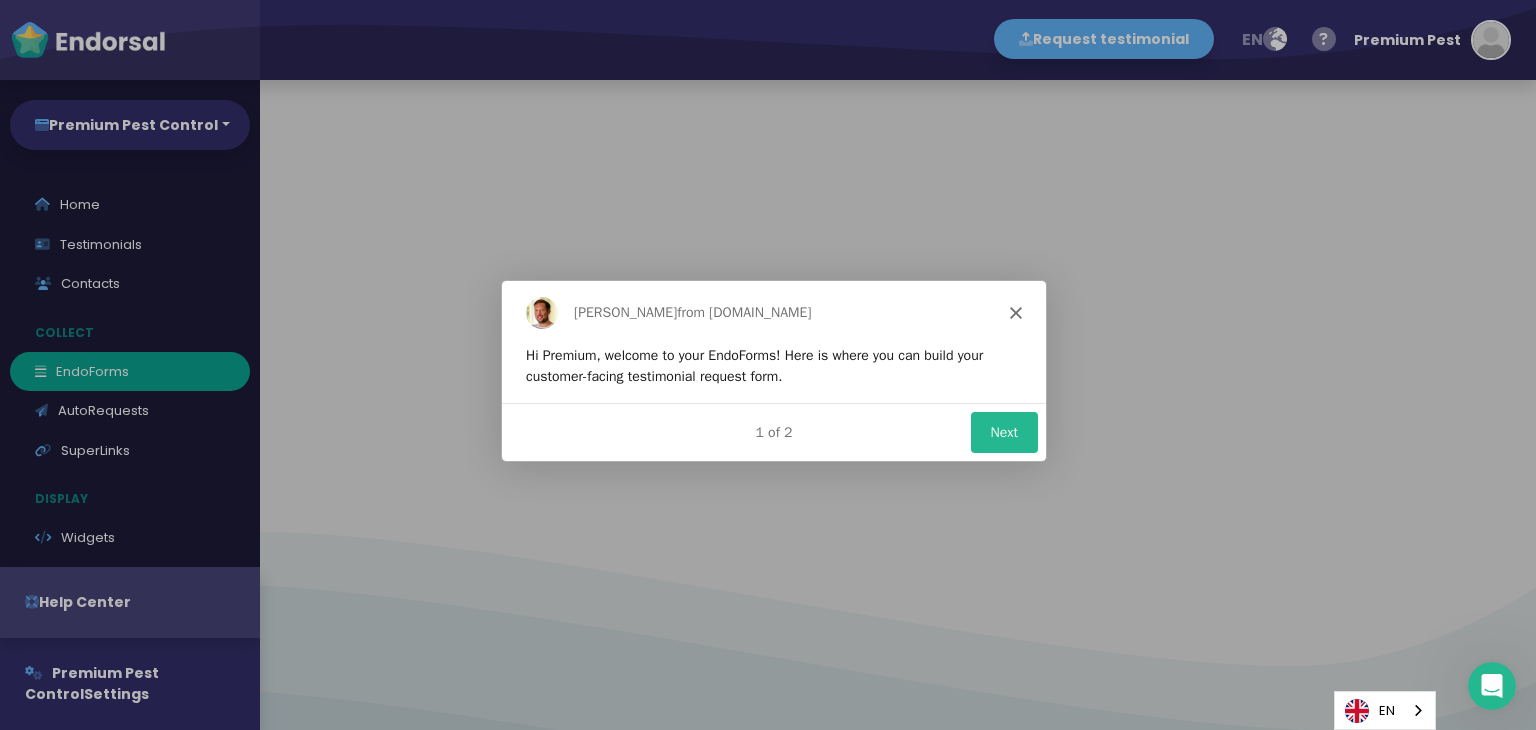 scroll, scrollTop: 0, scrollLeft: 0, axis: both 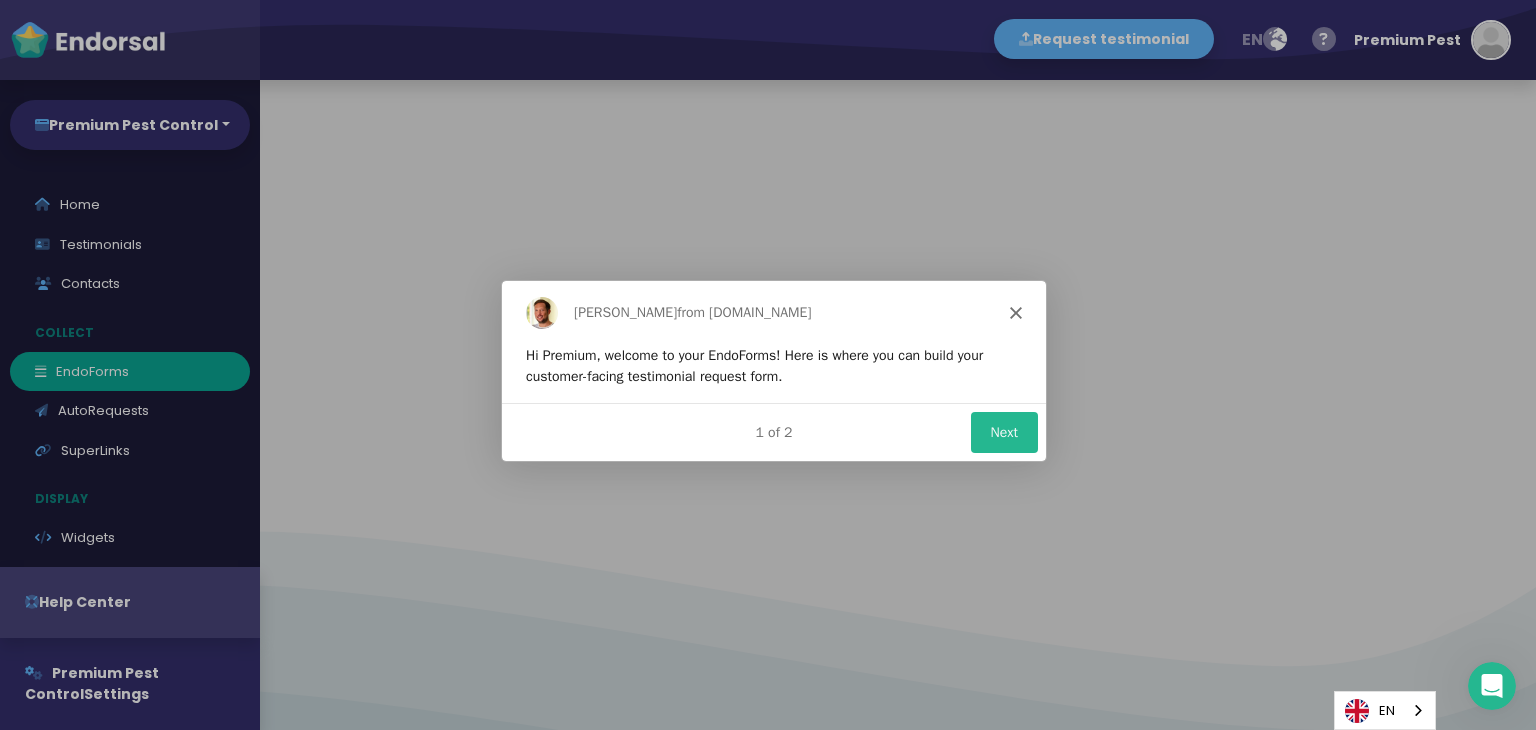 click 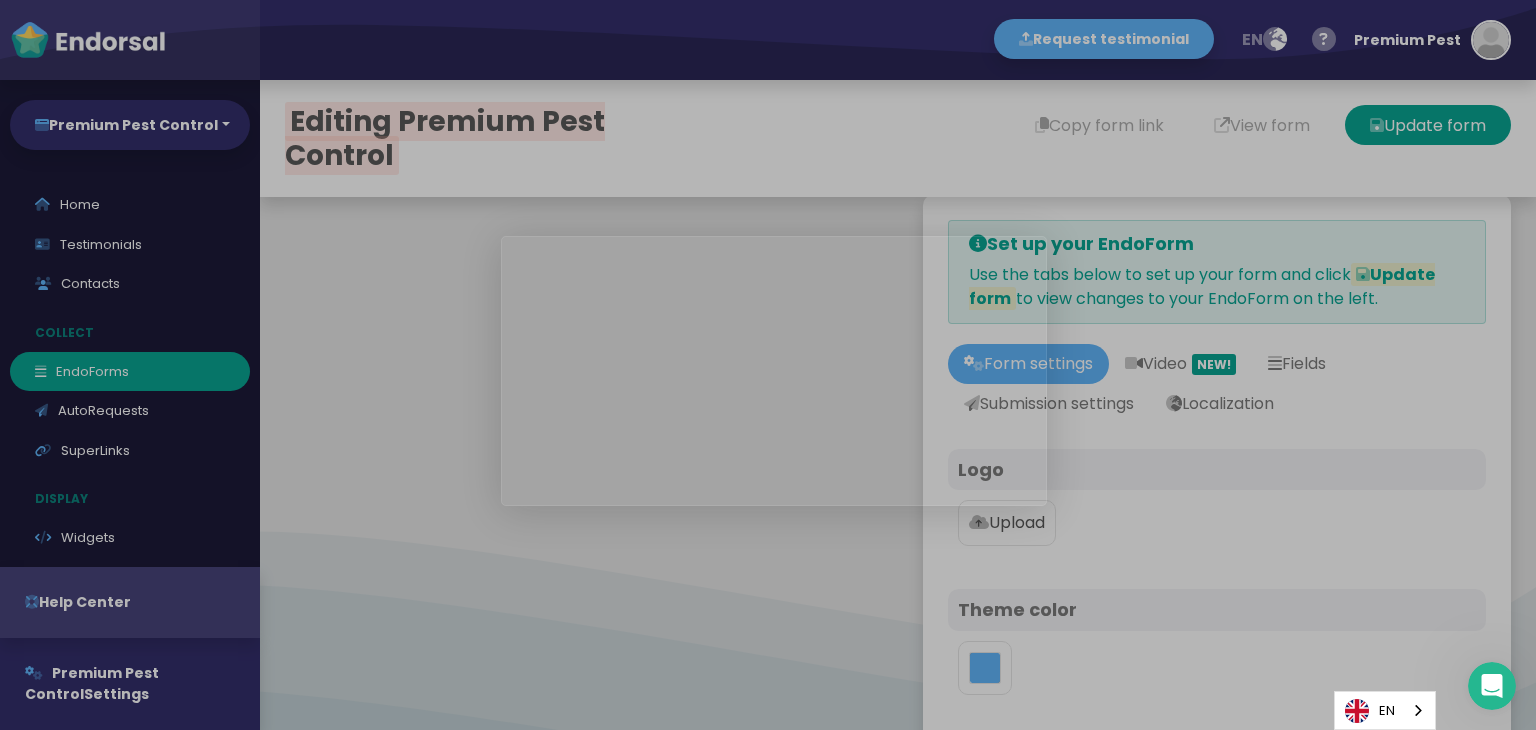 type on "#42445A" 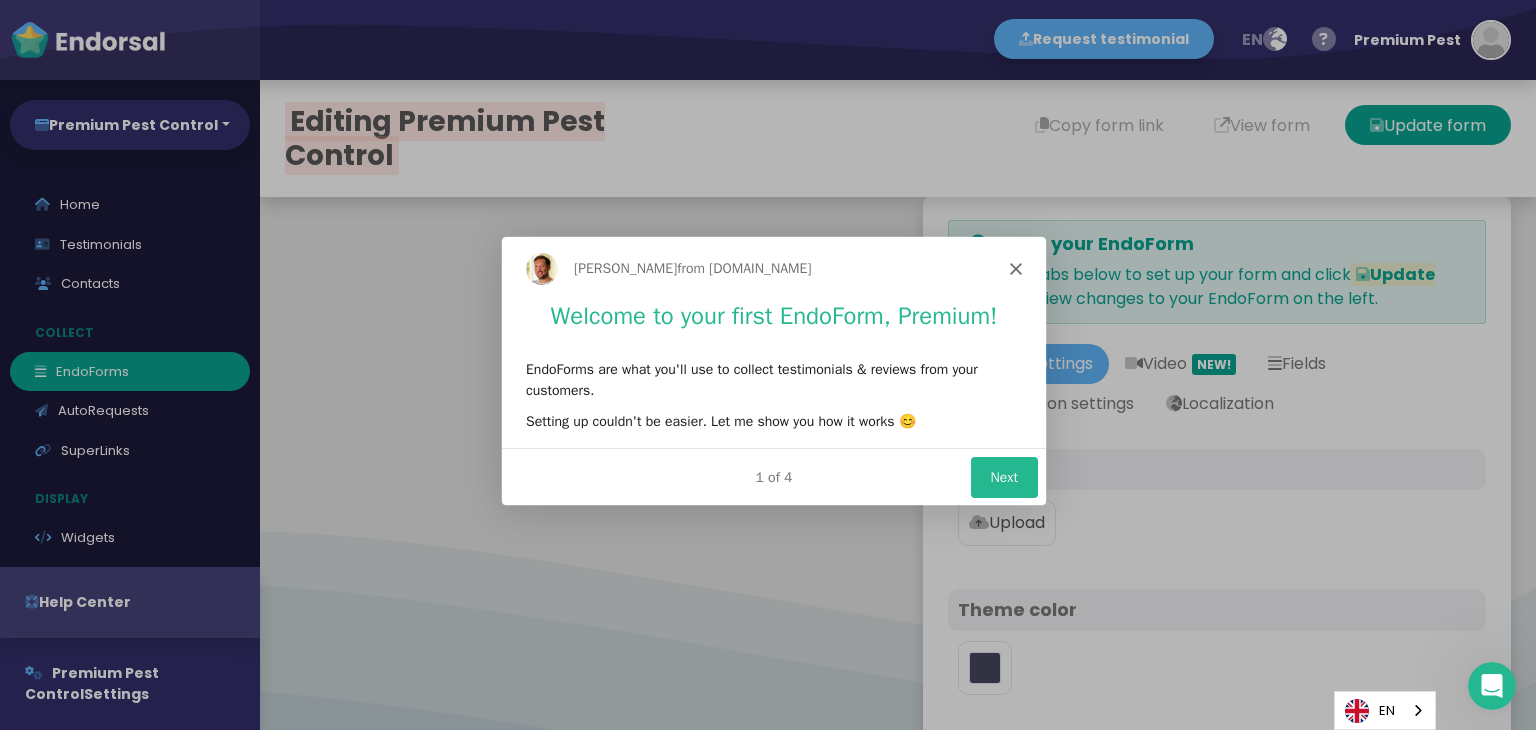 scroll, scrollTop: 0, scrollLeft: 0, axis: both 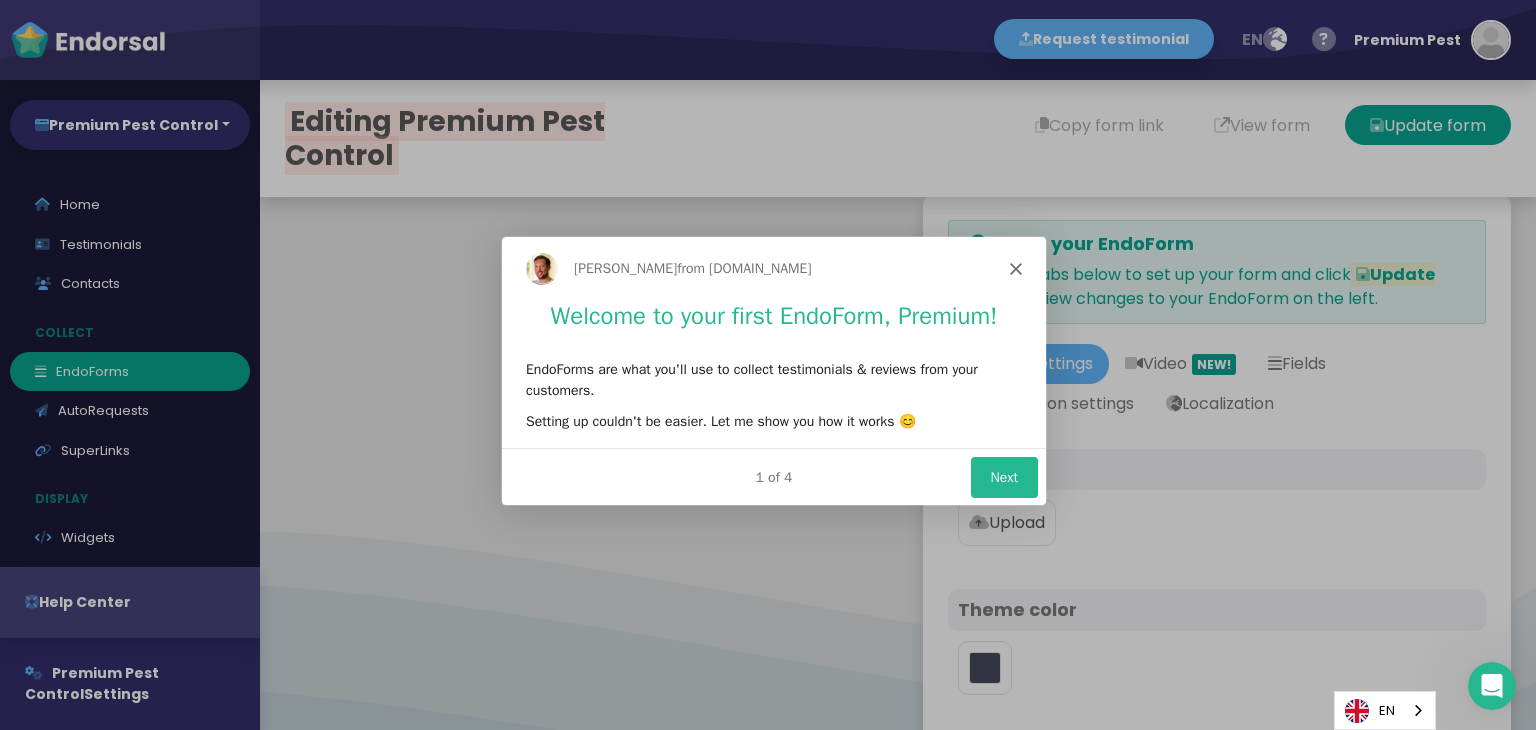 click on "[PERSON_NAME]  from [DOMAIN_NAME]" at bounding box center (773, 267) 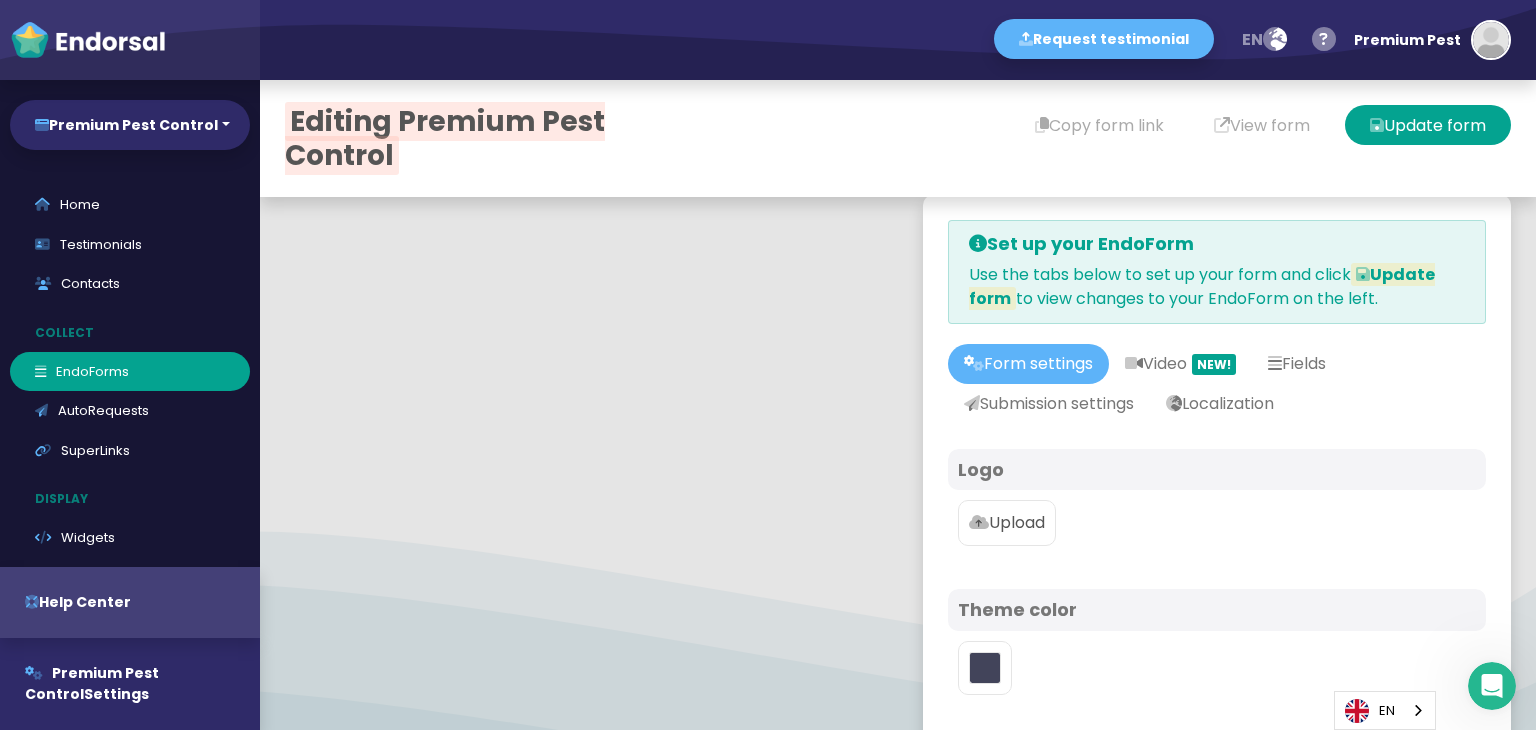 click on "Upload" at bounding box center [1007, 523] 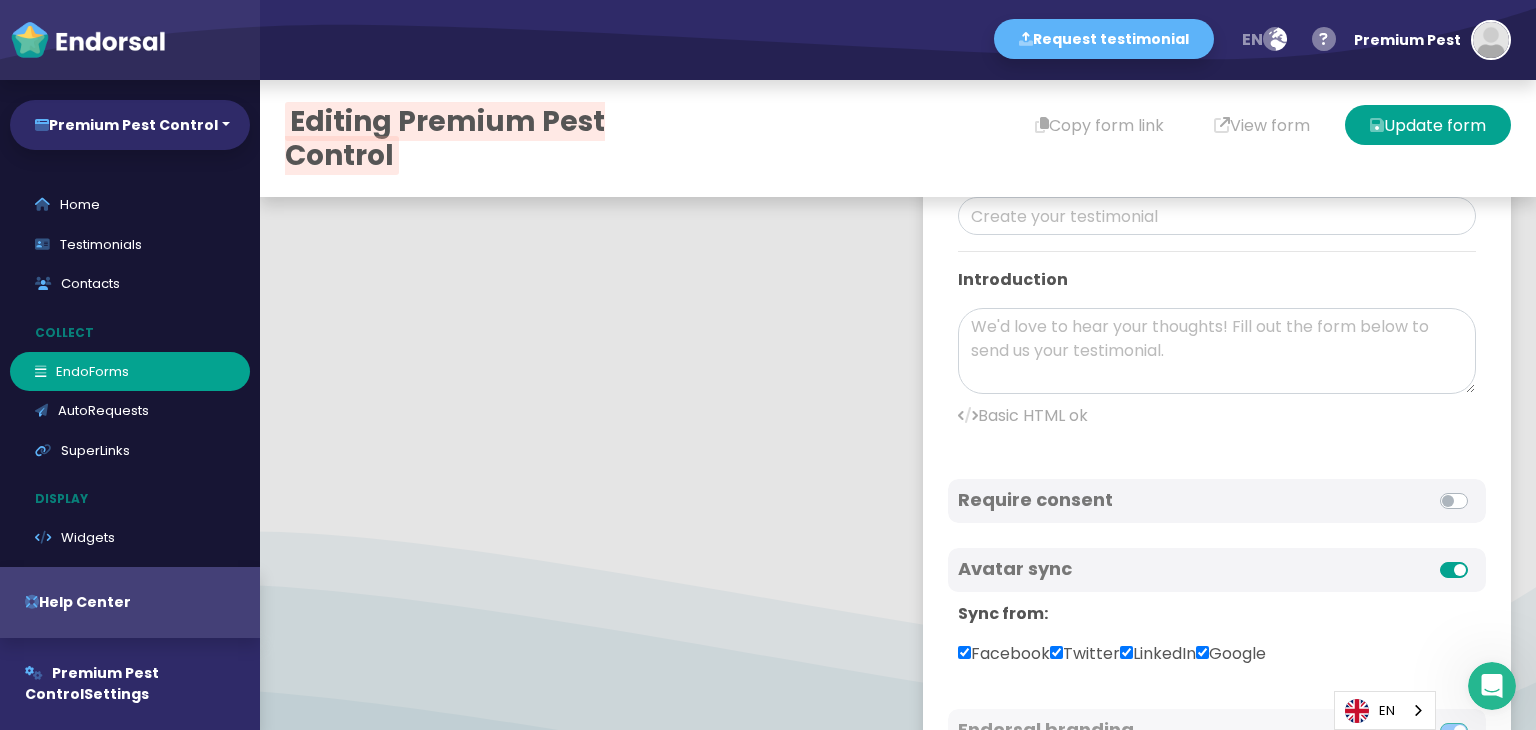 scroll, scrollTop: 600, scrollLeft: 0, axis: vertical 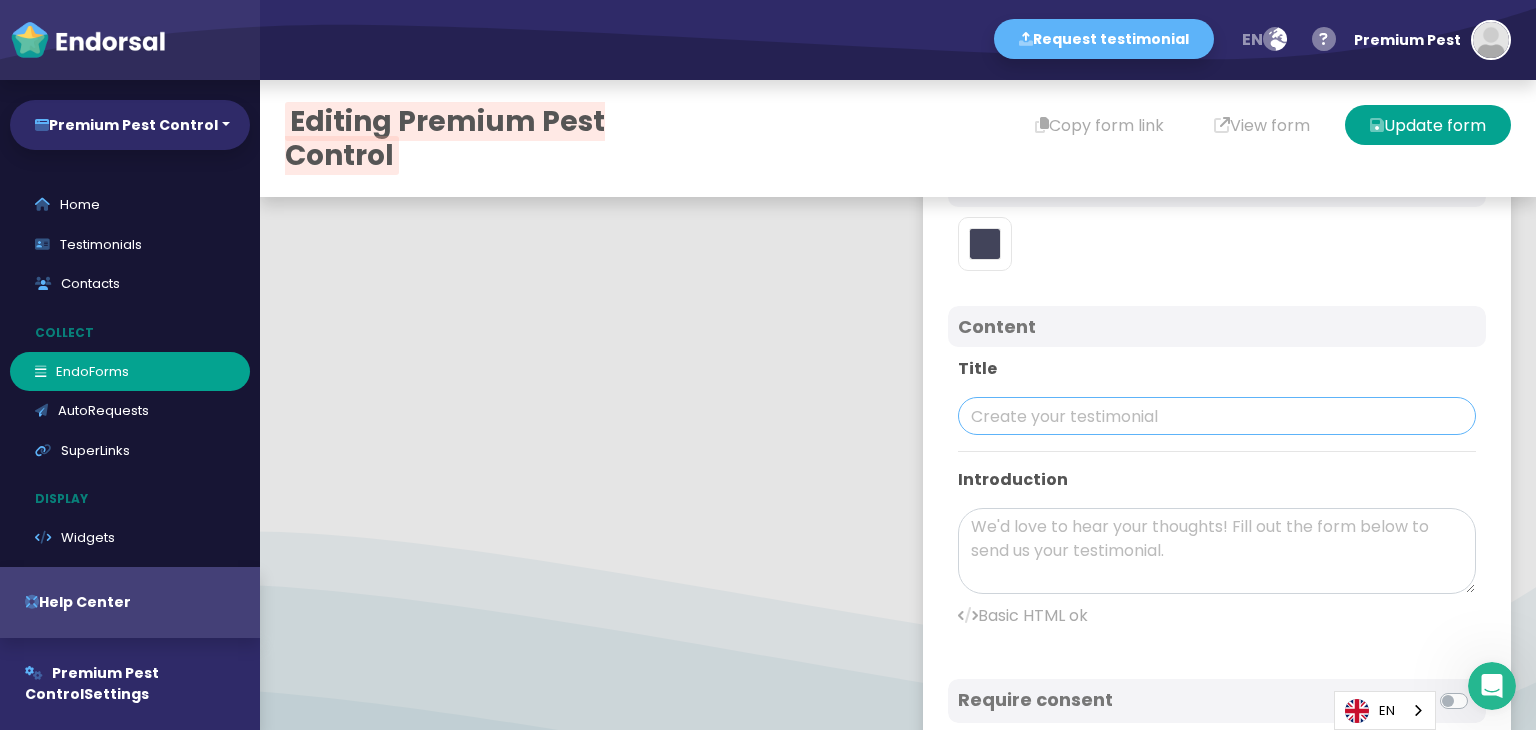 click at bounding box center (1217, 416) 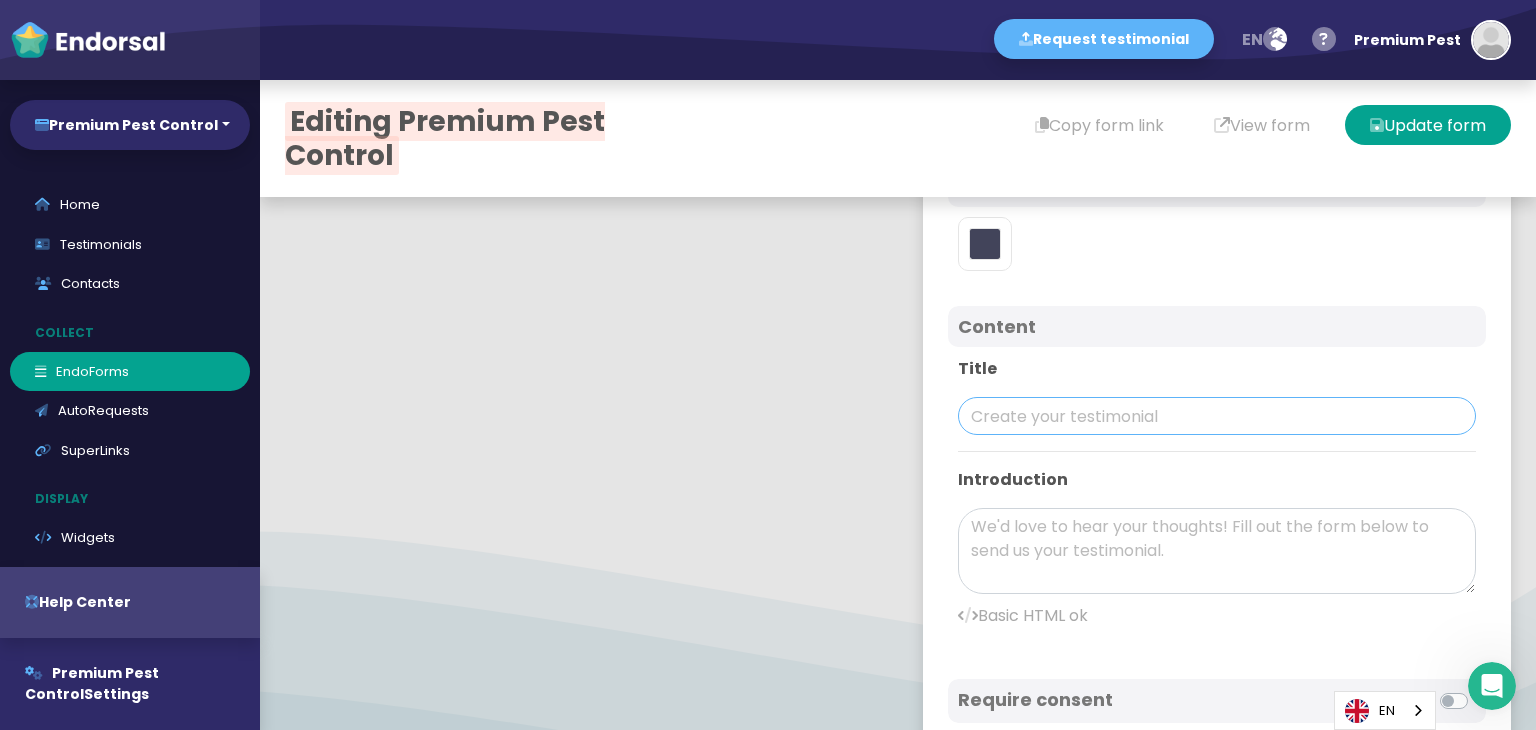 paste on "Premium Pest Control" 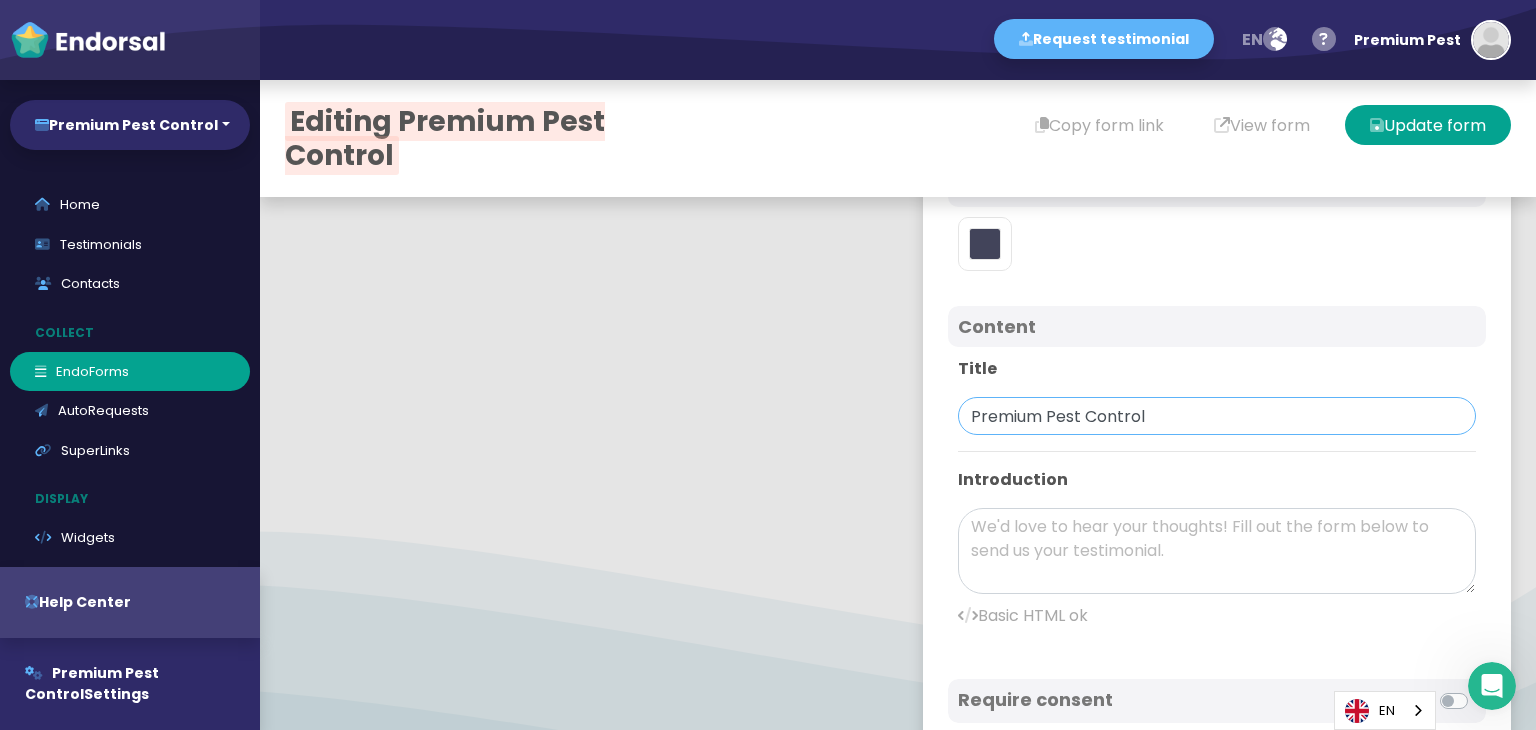 type on "Premium Pest Control" 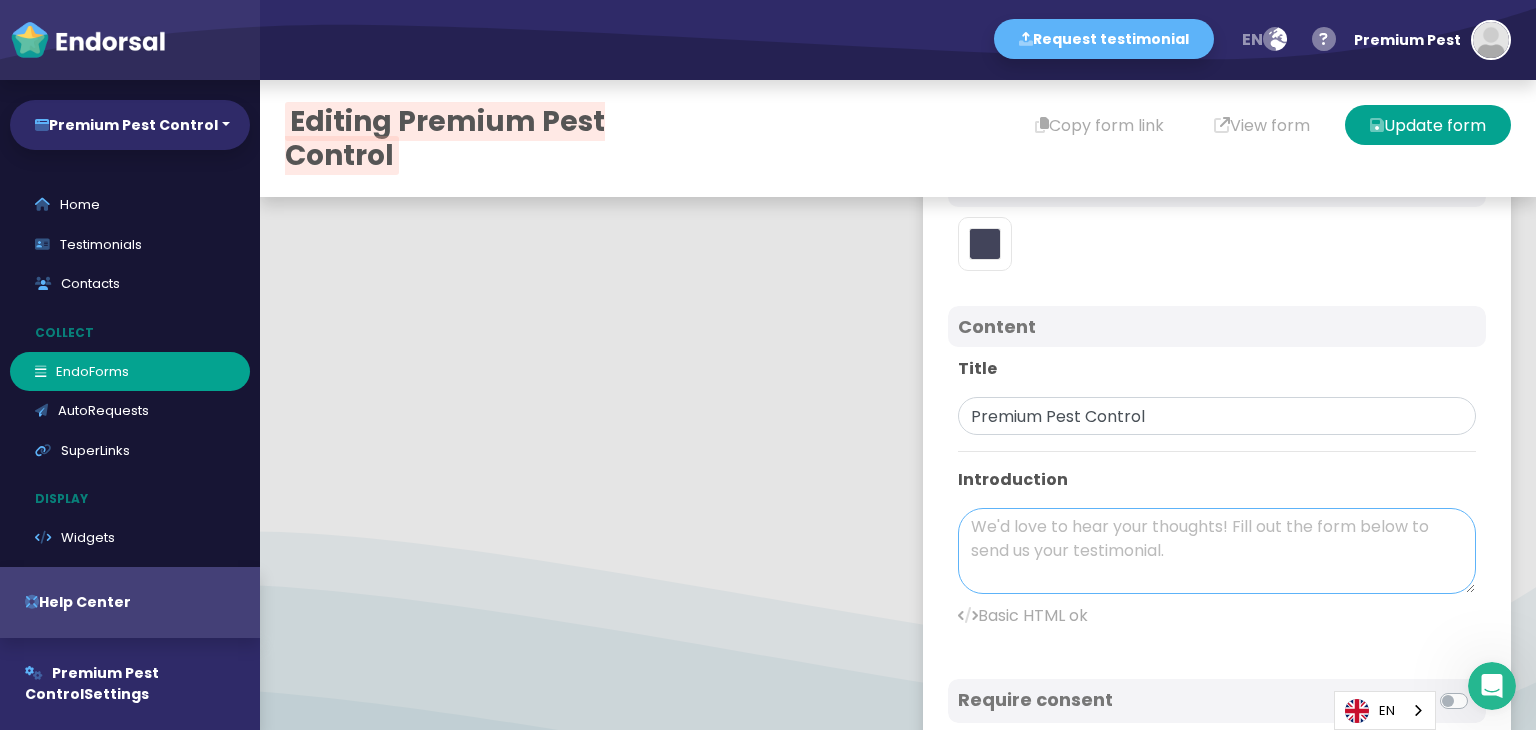 click at bounding box center [1217, 551] 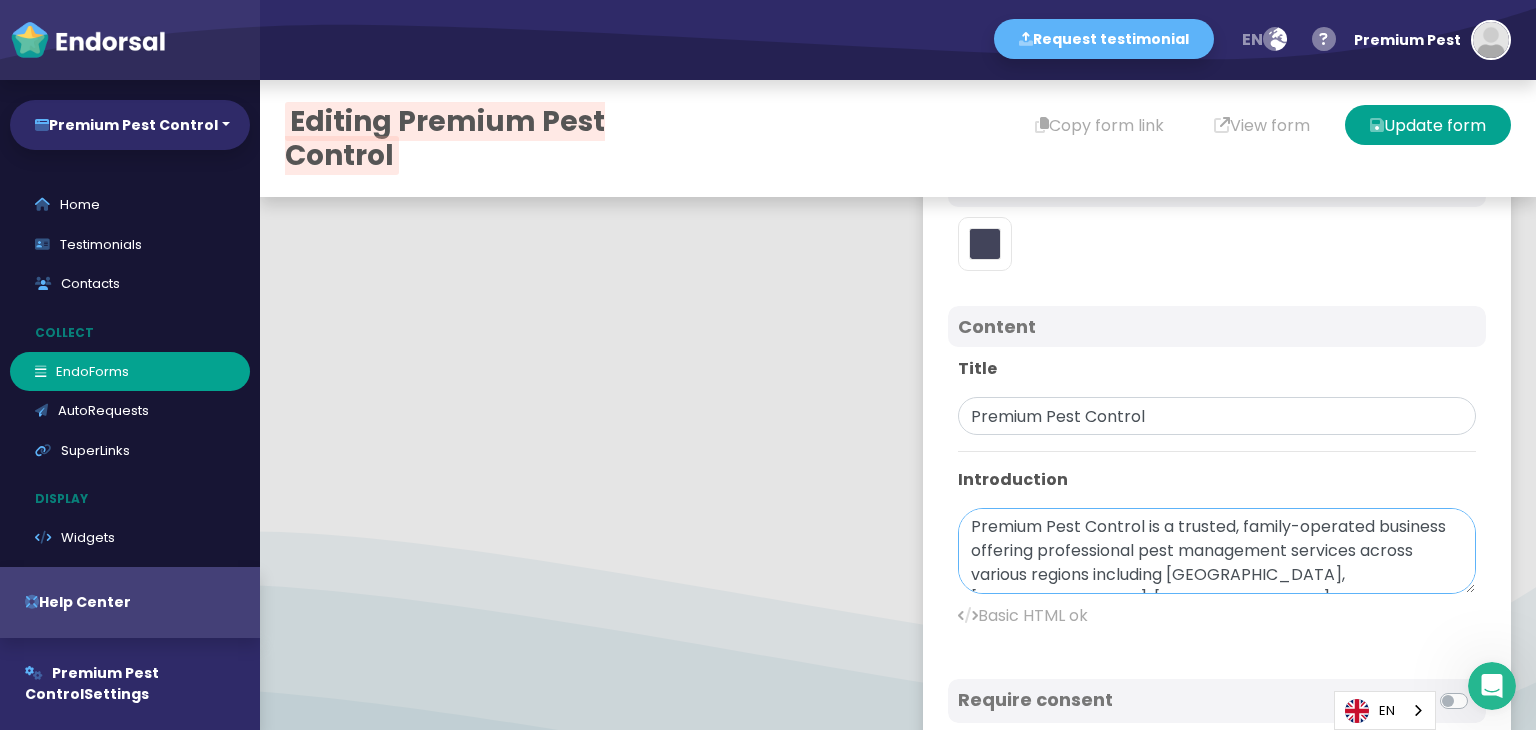 scroll, scrollTop: 161, scrollLeft: 0, axis: vertical 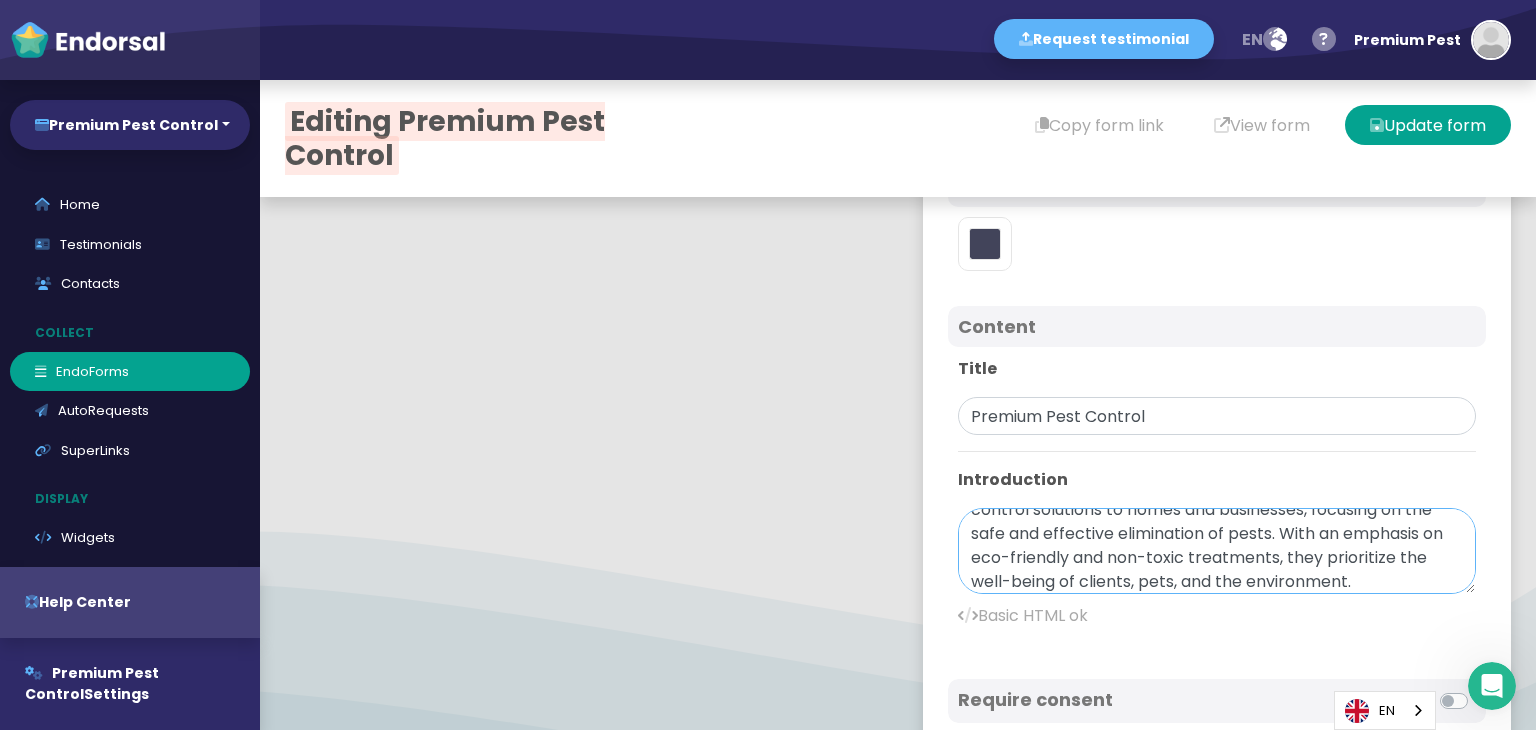 paste on "Their expert team is skilled in addressing a wide range of pest problems, including rodents, ants, cockroaches, spiders, termites, and birds. Premium Pest Control uses advanced technology to assess infestations, providing customized solutions to eliminate pests and prevent future problems. With services ranging from one-time treatments to ongoing maintenance plans, the company ensures long-term protection for residential and commercial properties." 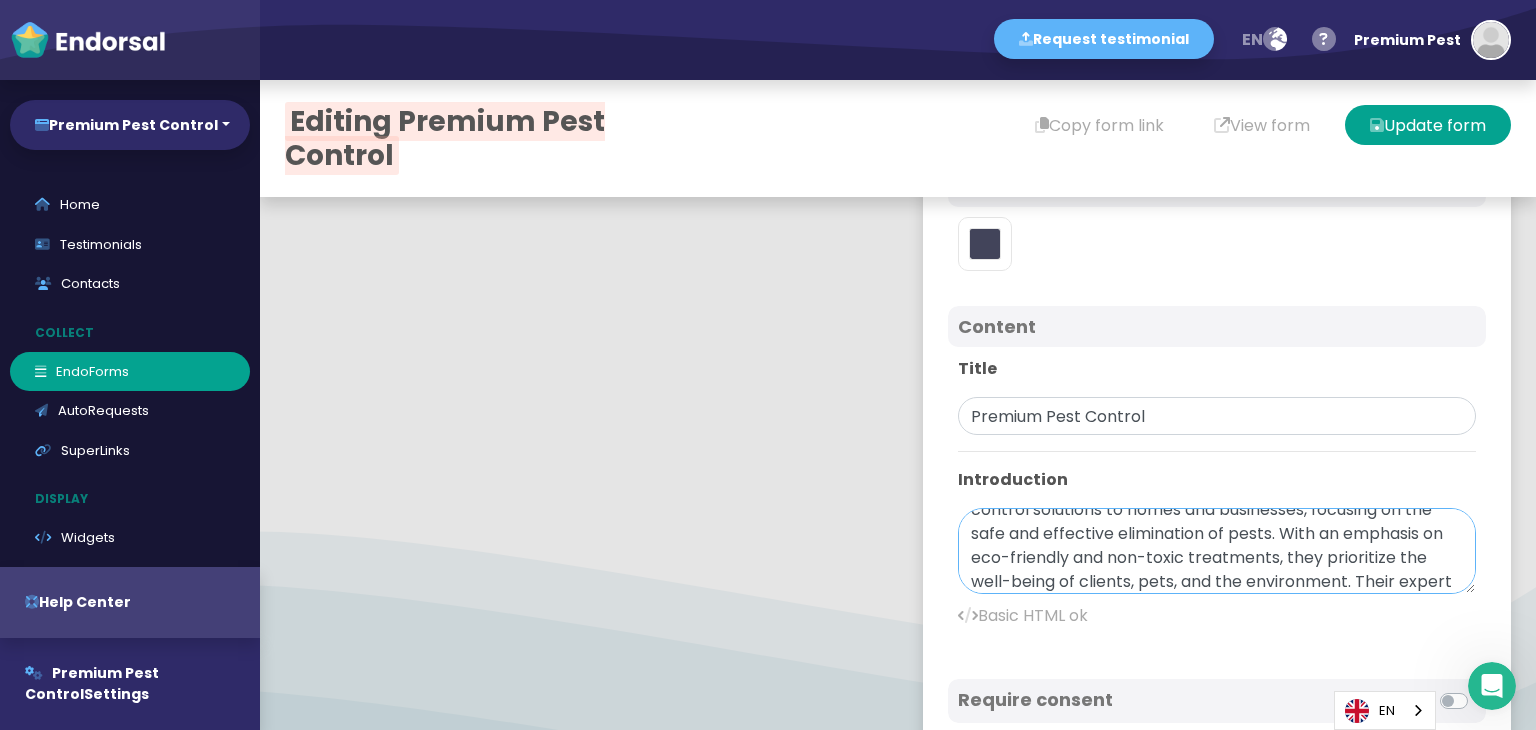 scroll, scrollTop: 353, scrollLeft: 0, axis: vertical 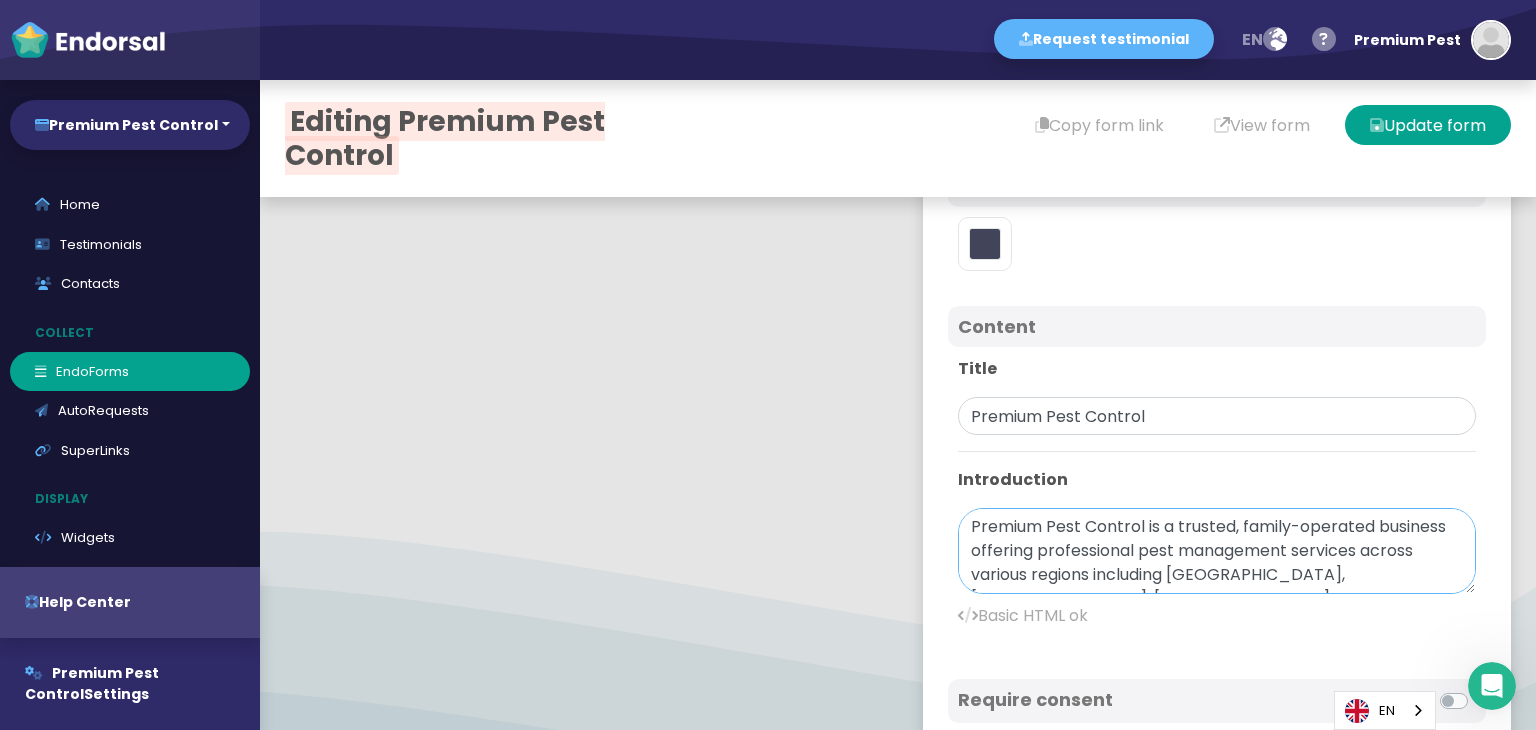 click on "Premium Pest Control is a trusted, family-operated business offering professional pest management services across various regions including [GEOGRAPHIC_DATA], [GEOGRAPHIC_DATA], [GEOGRAPHIC_DATA], [GEOGRAPHIC_DATA], and the [GEOGRAPHIC_DATA]. The company has built a reputation for providing tailored pest control solutions to homes and businesses, focusing on the safe and effective elimination of pests. With an emphasis on eco-friendly and non-toxic treatments, they prioritize the well-being of clients, pets, and the environment. Their expert team is skilled in addressing a wide range of pest problems, including rodents, ants, cockroaches, spiders, termites, and birds. Premium Pest Control uses advanced technology to assess infestations, providing customized solutions to eliminate pests and prevent future problems. With services ranging from one-time treatments to ongoing maintenance plans, the company ensures long-term protection for residential and commercial properties." at bounding box center [1217, 551] 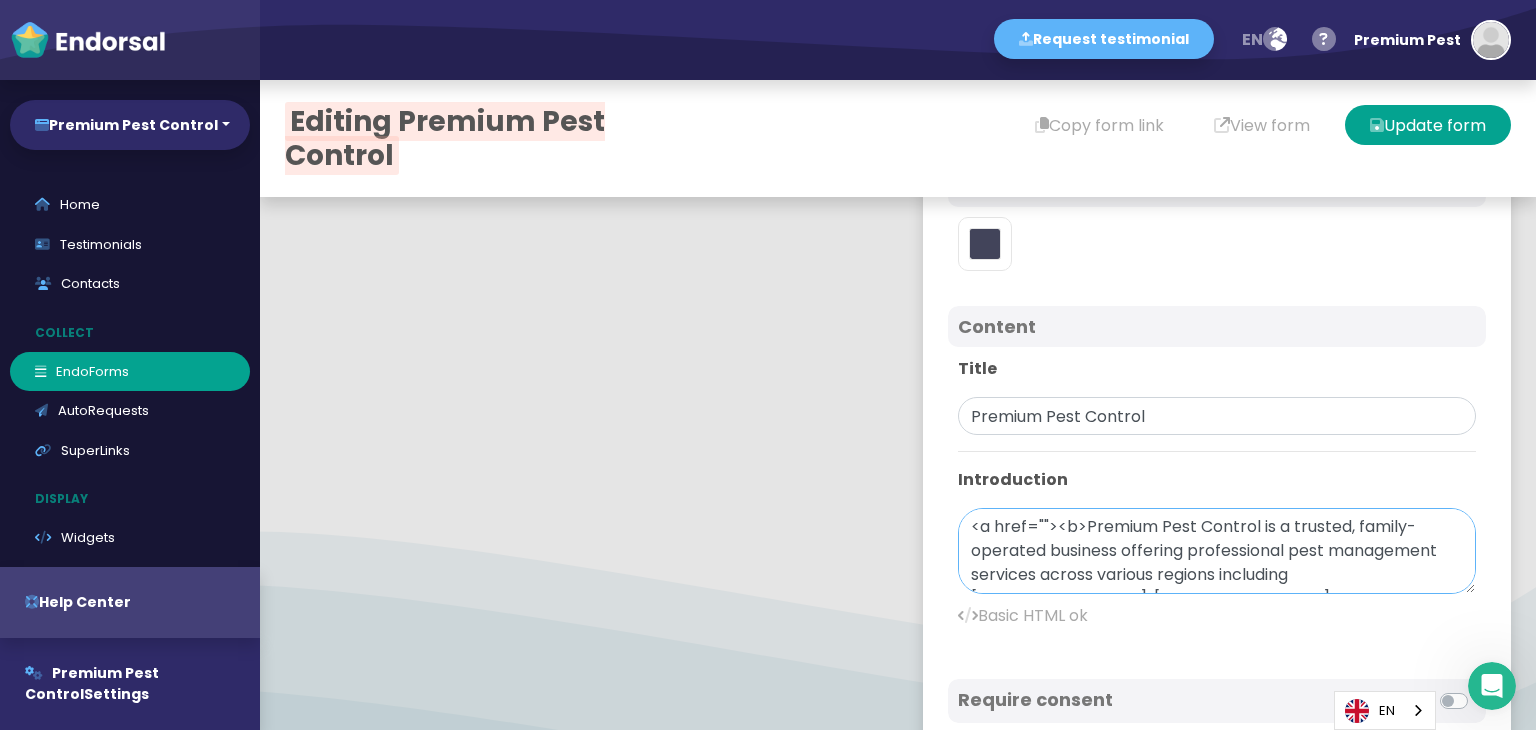 click on "<a href=""><b>Premium Pest Control is a trusted, family-operated business offering professional pest management services across various regions including [GEOGRAPHIC_DATA], [GEOGRAPHIC_DATA], [GEOGRAPHIC_DATA], [GEOGRAPHIC_DATA], and the [GEOGRAPHIC_DATA]. The company has built a reputation for providing tailored pest control solutions to homes and businesses, focusing on the safe and effective elimination of pests. With an emphasis on eco-friendly and non-toxic treatments, they prioritize the well-being of clients, pets, and the environment. Their expert team is skilled in addressing a wide range of pest problems, including rodents, ants, cockroaches, spiders, termites, and birds. Premium Pest Control uses advanced technology to assess infestations, providing customized solutions to eliminate pests and prevent future problems. With services ranging from one-time treatments to ongoing maintenance plans, the company ensures long-term protection for residential and commercial properties." at bounding box center (1217, 551) 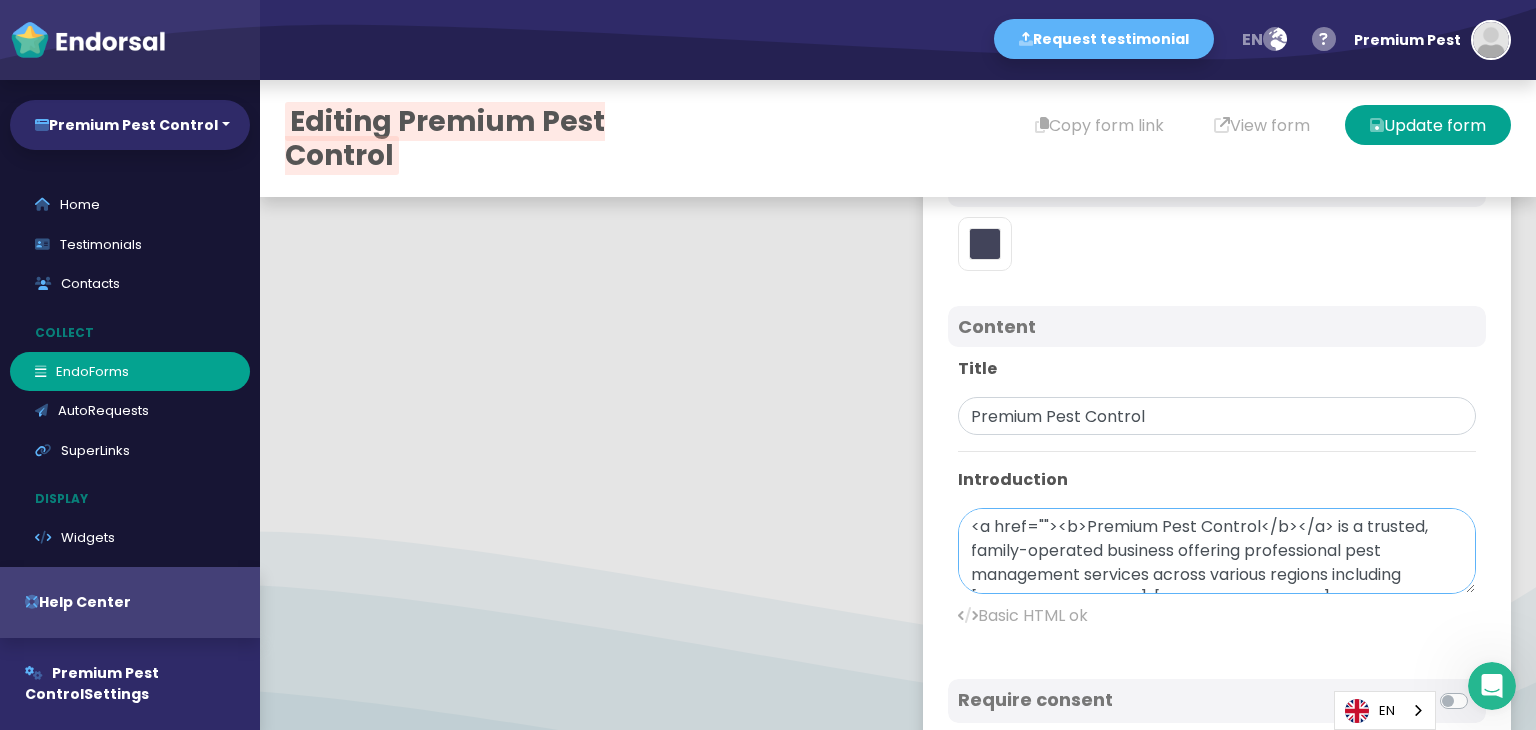 click on "<a href=""><b>Premium Pest Control</b></a> is a trusted, family-operated business offering professional pest management services across various regions including [GEOGRAPHIC_DATA], [GEOGRAPHIC_DATA], [GEOGRAPHIC_DATA], [GEOGRAPHIC_DATA], and the [GEOGRAPHIC_DATA]. The company has built a reputation for providing tailored pest control solutions to homes and businesses, focusing on the safe and effective elimination of pests. With an emphasis on eco-friendly and non-toxic treatments, they prioritize the well-being of clients, pets, and the environment. Their expert team is skilled in addressing a wide range of pest problems, including rodents, ants, cockroaches, spiders, termites, and birds. Premium Pest Control uses advanced technology to assess infestations, providing customized solutions to eliminate pests and prevent future problems. With services ranging from one-time treatments to ongoing maintenance plans, the company ensures long-term protection for residential and commercial properties." at bounding box center [1217, 551] 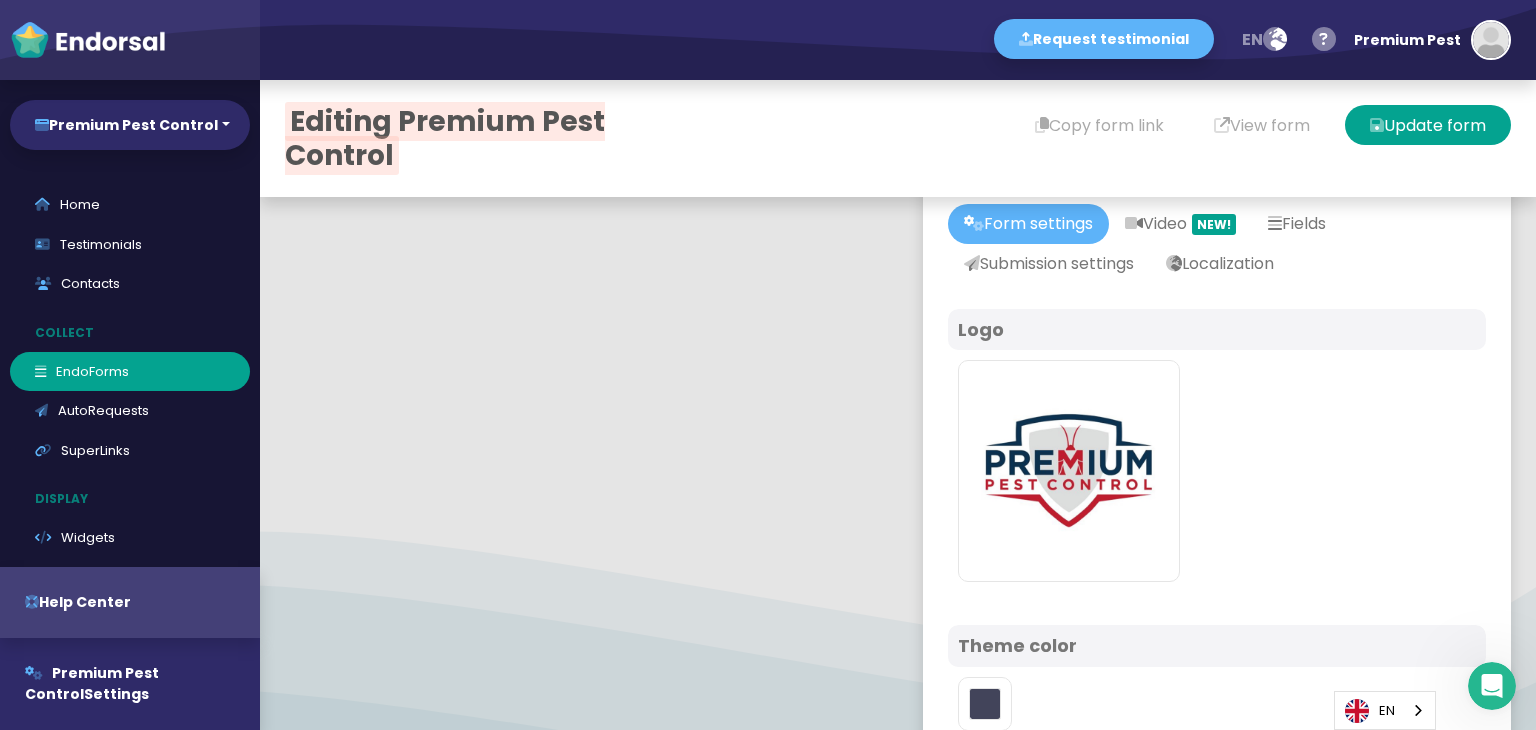 scroll, scrollTop: 0, scrollLeft: 0, axis: both 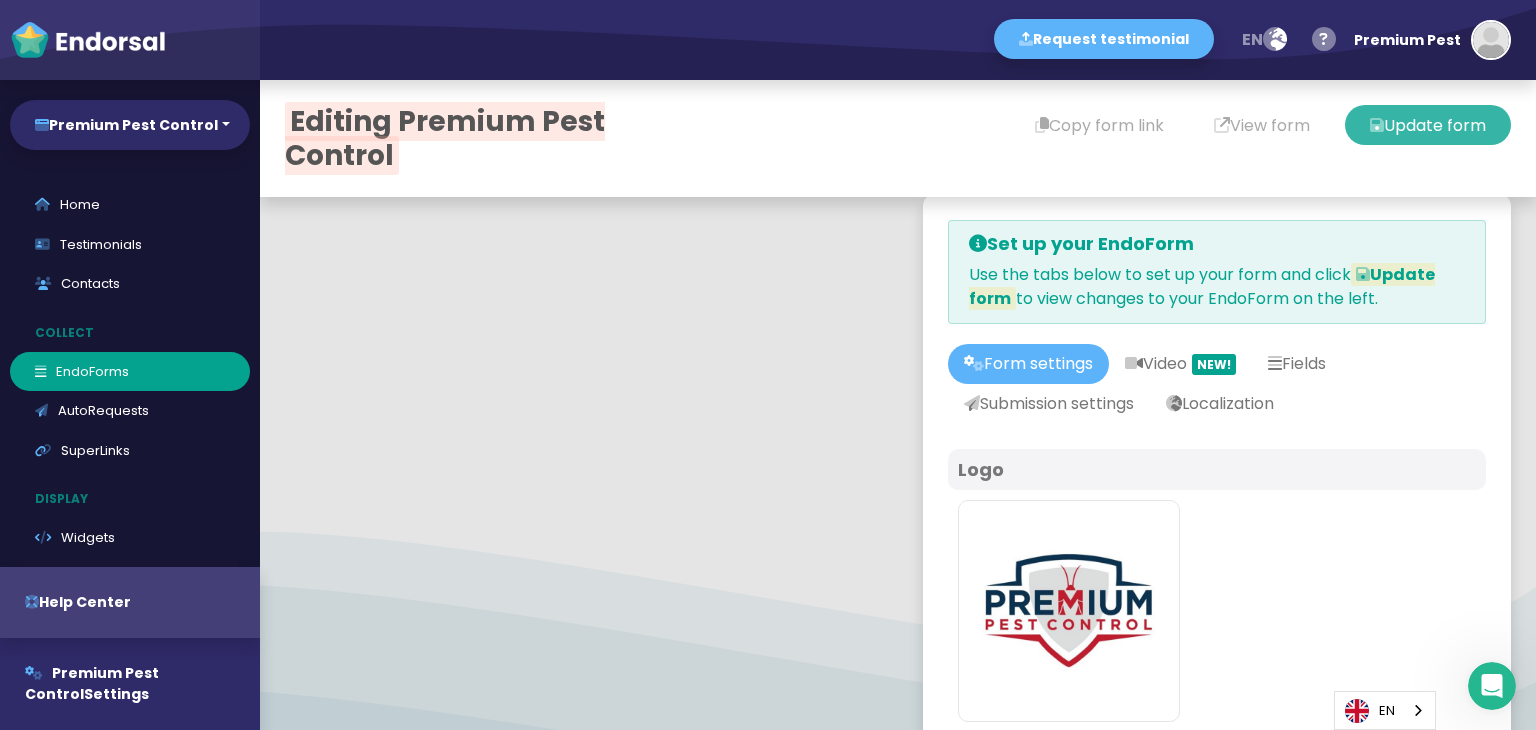 type on "<a href="[URL][DOMAIN_NAME]"><b>Premium Pest Control</b></a> is a trusted, family-operated business offering professional pest management services across various regions including [GEOGRAPHIC_DATA], [GEOGRAPHIC_DATA], [GEOGRAPHIC_DATA], [GEOGRAPHIC_DATA], and the [GEOGRAPHIC_DATA]. The company has built a reputation for providing tailored pest control solutions to homes and businesses, focusing on the safe and effective elimination of pests. With an emphasis on eco-friendly and non-toxic treatments, they prioritize the well-being of clients, pets, and the environment. Their expert team is skilled in addressing a wide range of pest problems, including rodents, ants, cockroaches, spiders, termites, and birds. Premium Pest Control uses advanced technology to assess infestations, providing customized solutions to eliminate pests and prevent future problems. With services ranging from one-time treatments to ongoing maintenance plans, the company ensures long-term protection for residential and commercial properties." 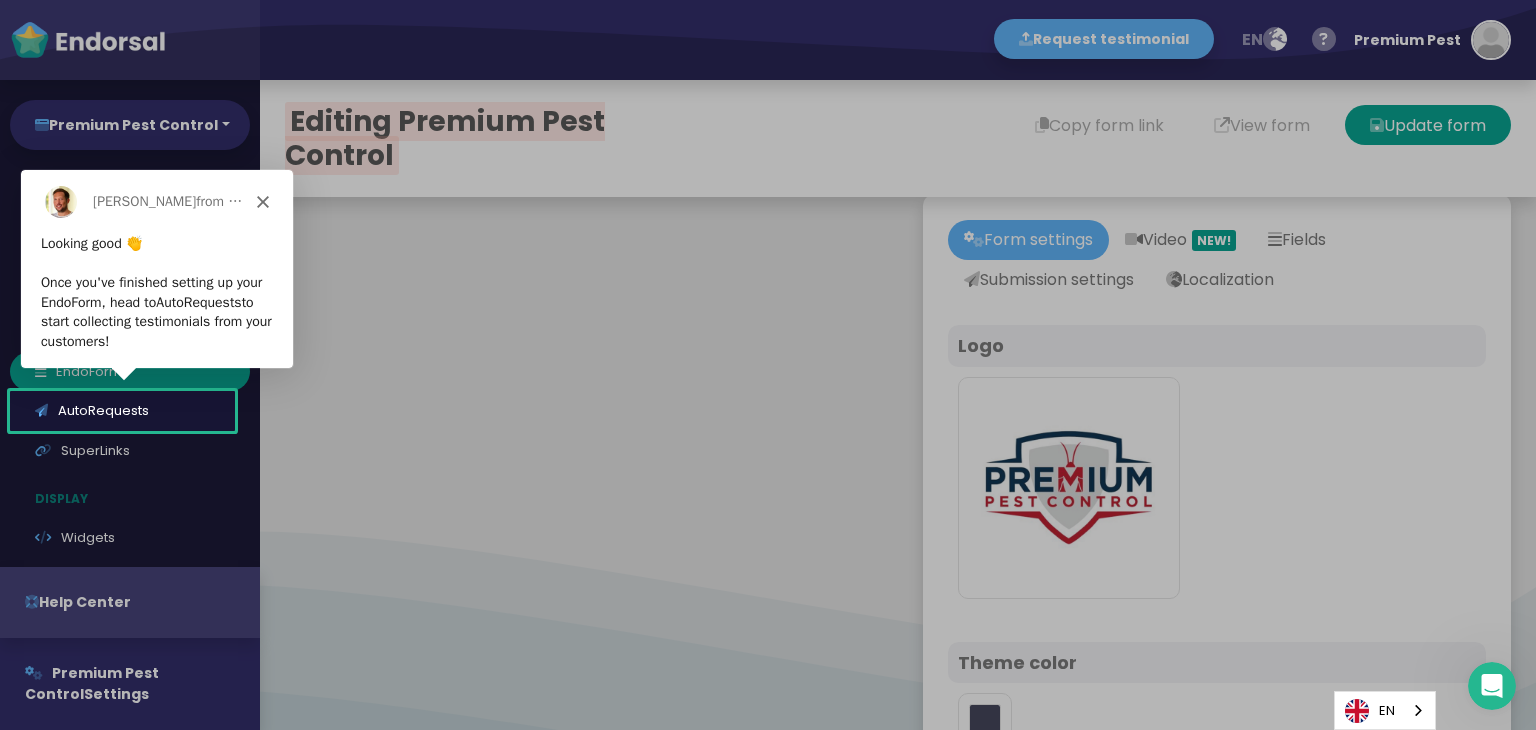 click at bounding box center (768, 365) 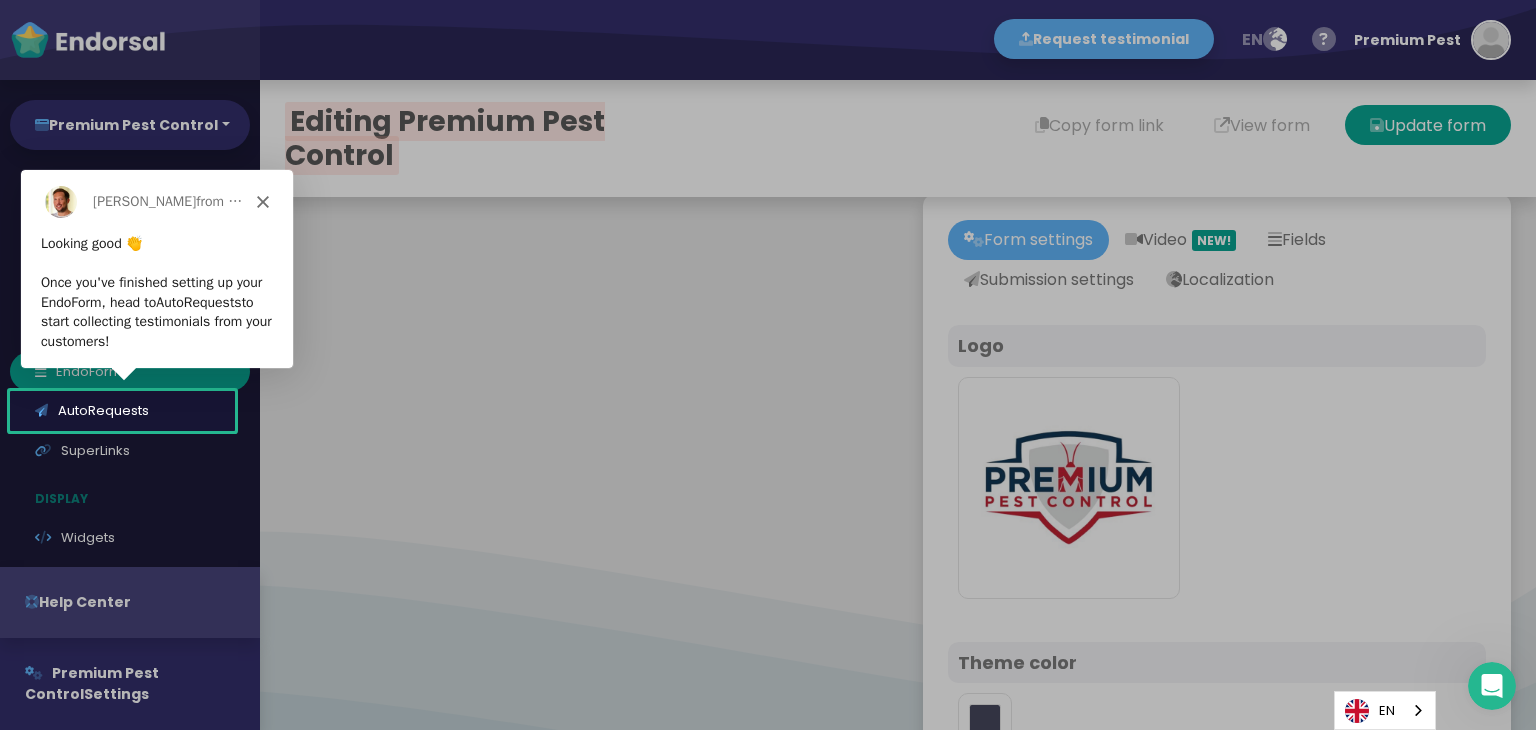 click 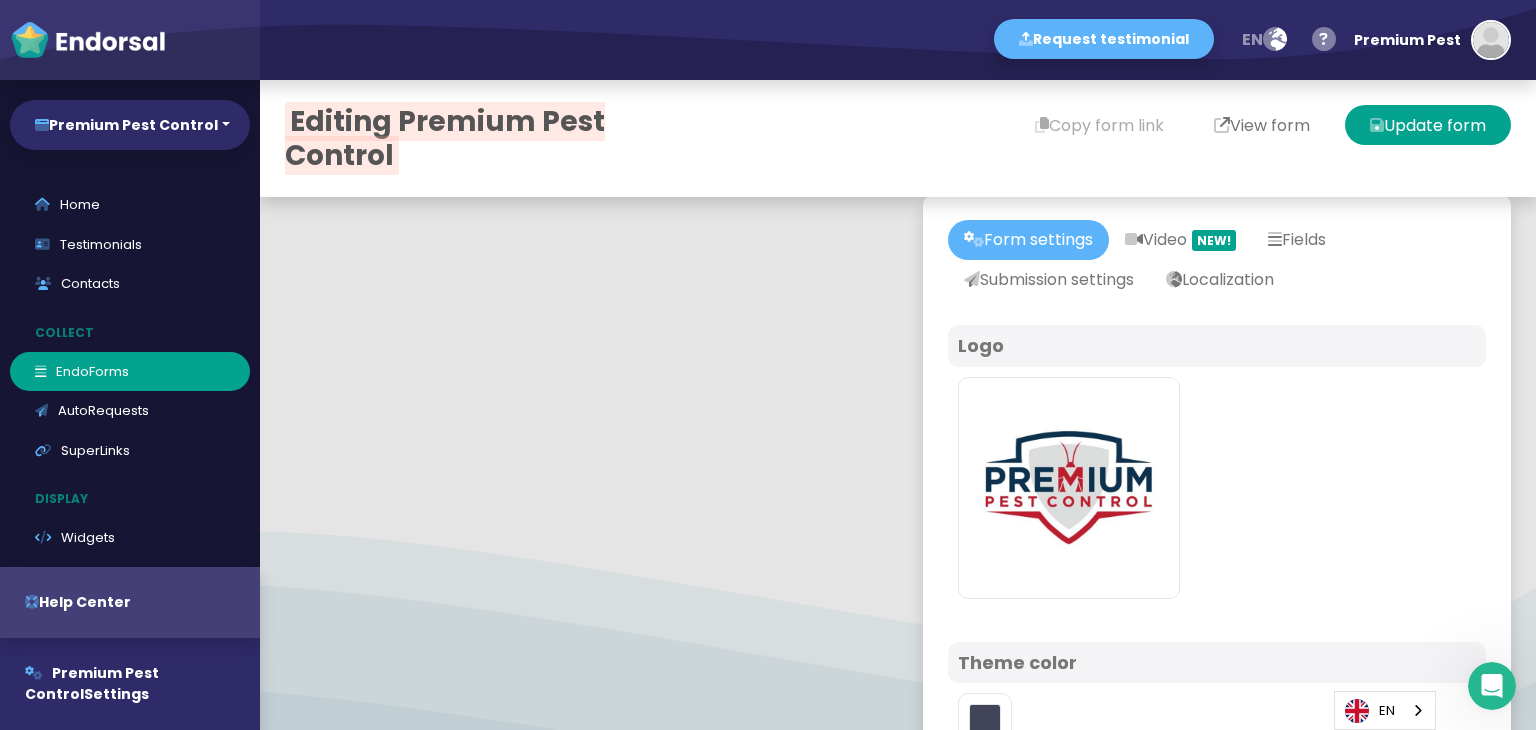 click on "View form" at bounding box center [1262, 125] 